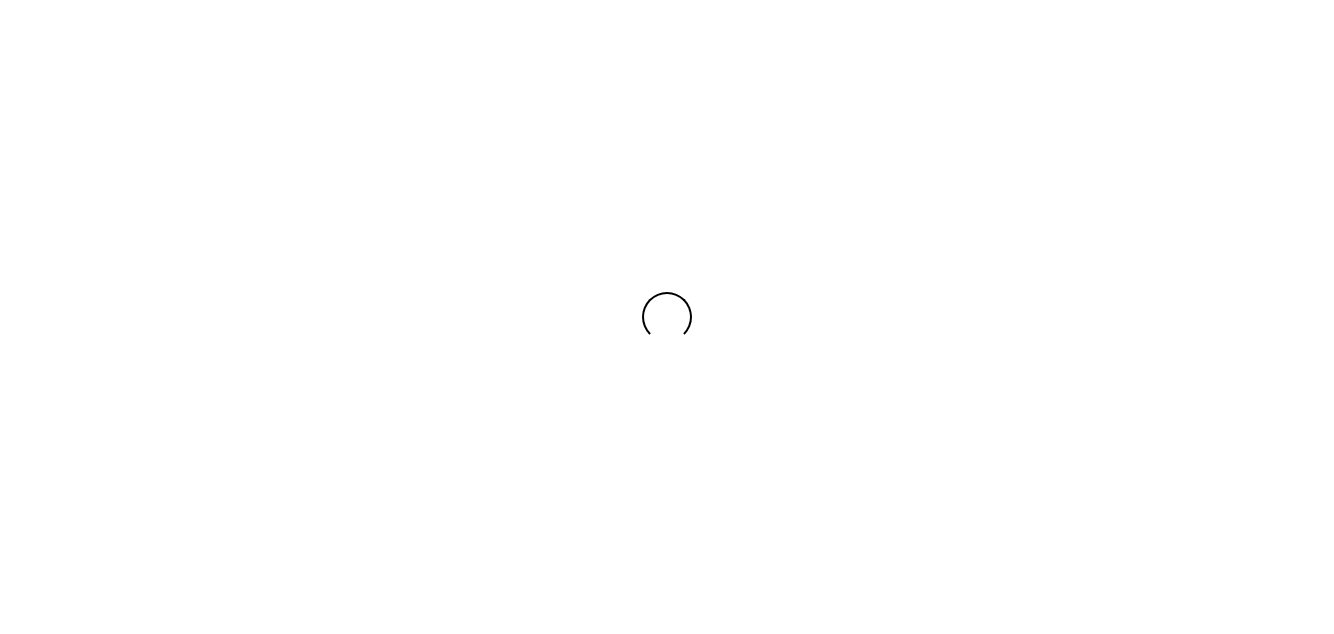scroll, scrollTop: 0, scrollLeft: 0, axis: both 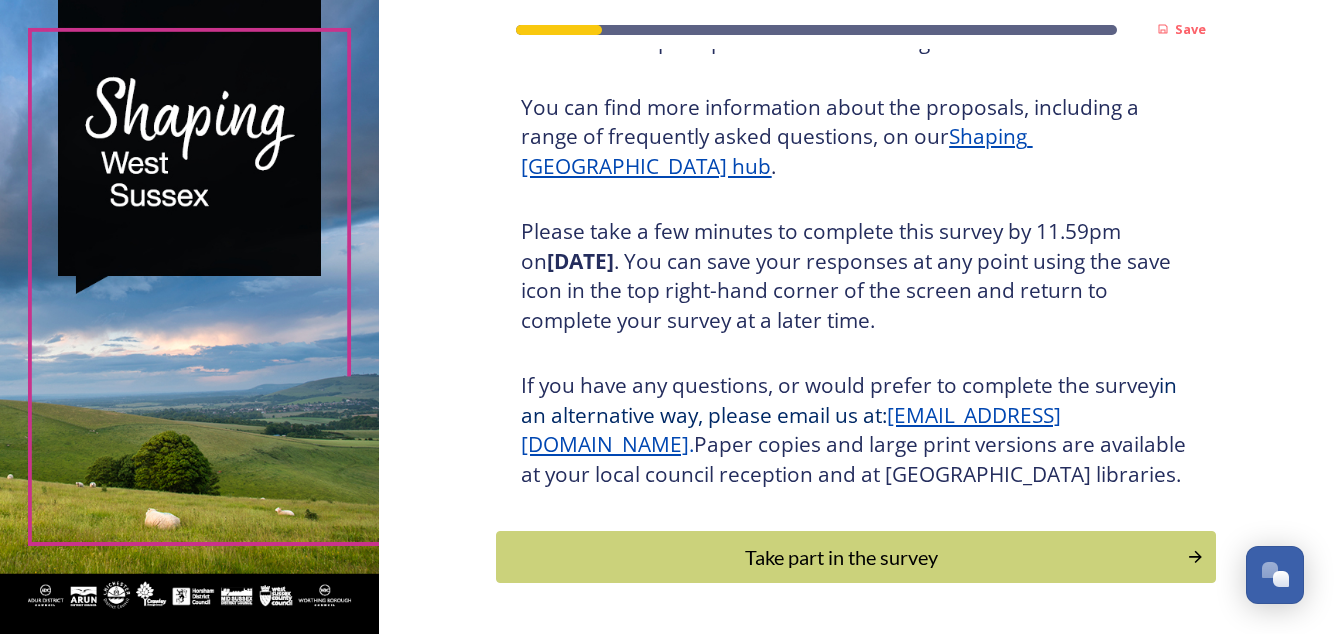 click on "Take part in the survey" at bounding box center (841, 557) 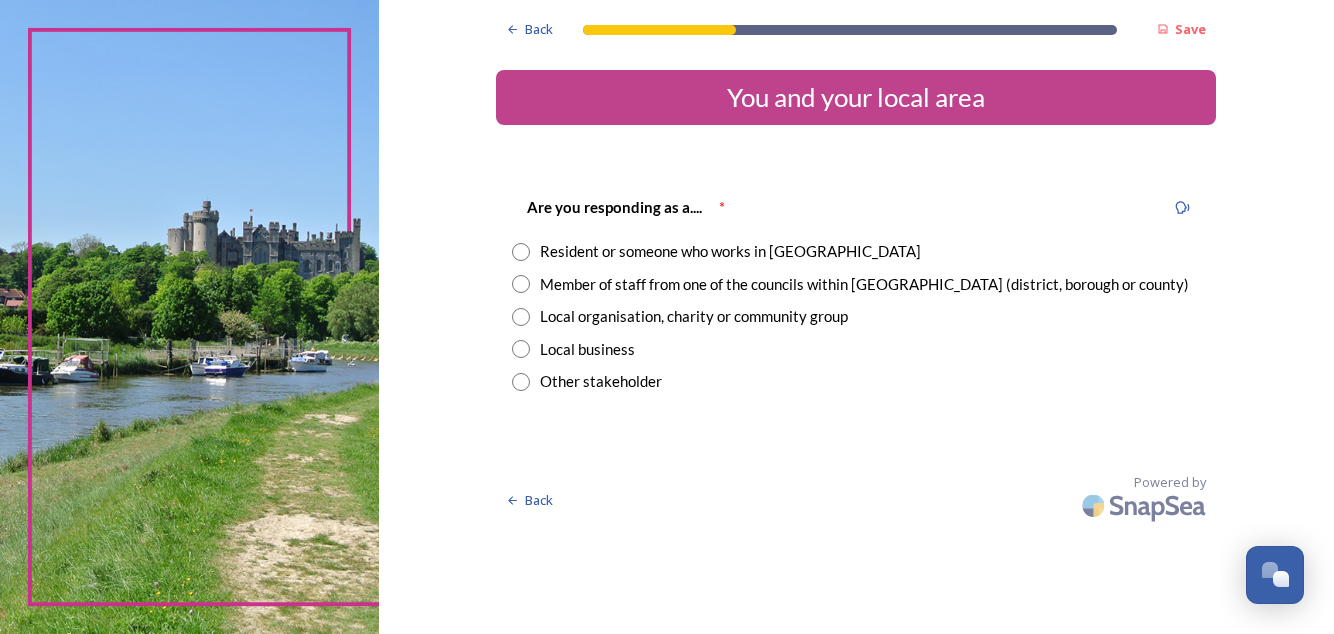 click at bounding box center (521, 252) 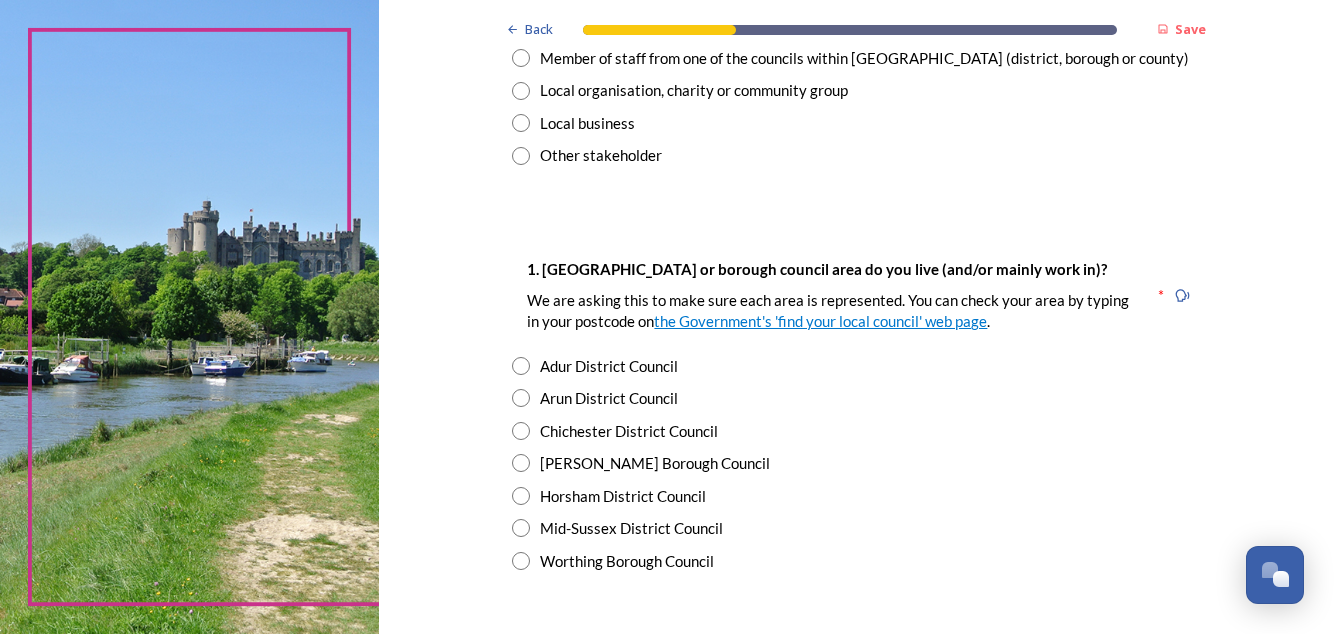 scroll, scrollTop: 232, scrollLeft: 0, axis: vertical 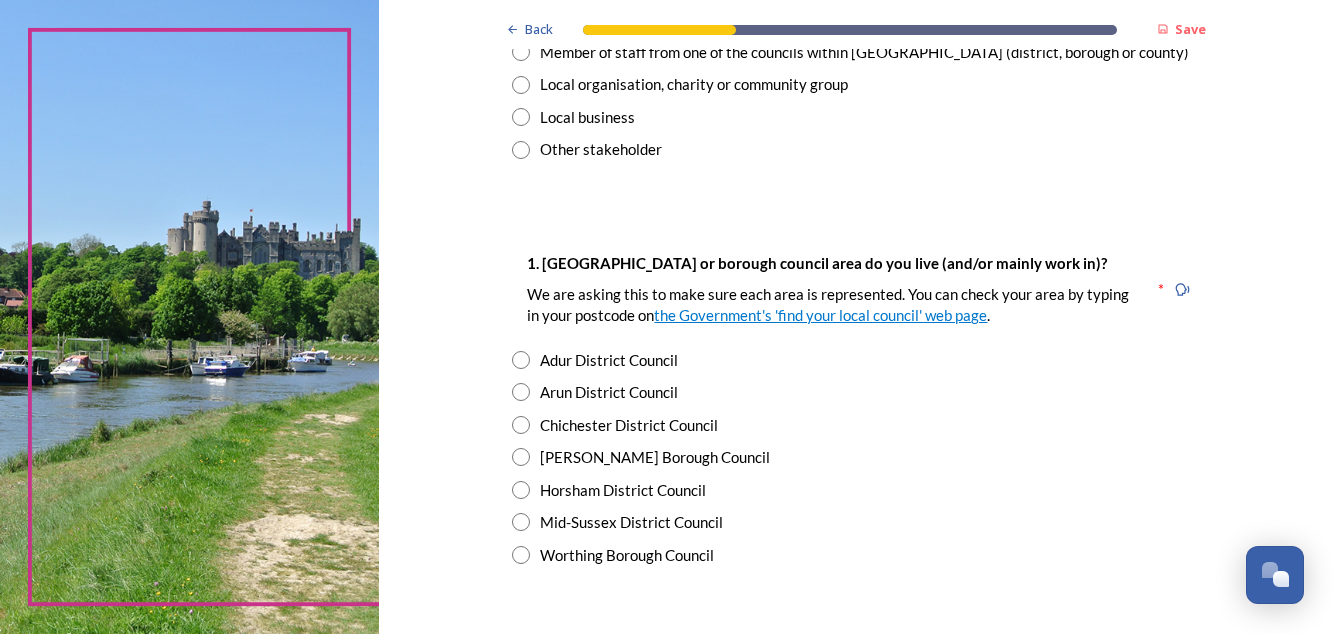 click at bounding box center [521, 490] 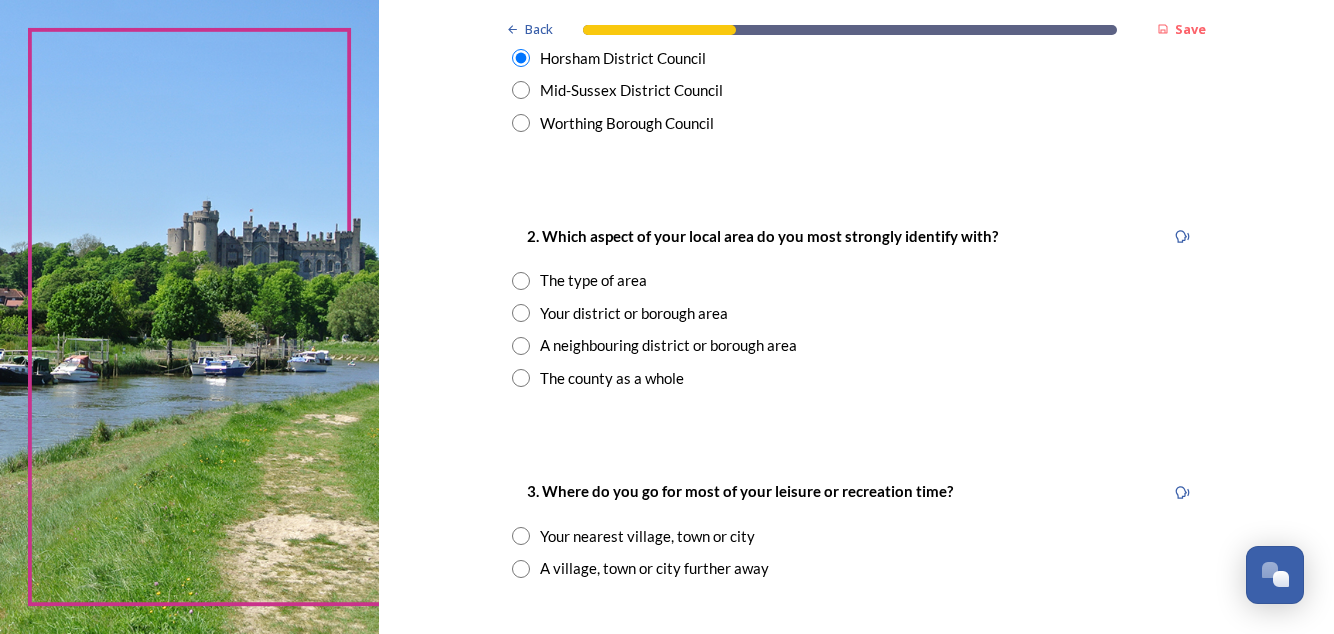 scroll, scrollTop: 667, scrollLeft: 0, axis: vertical 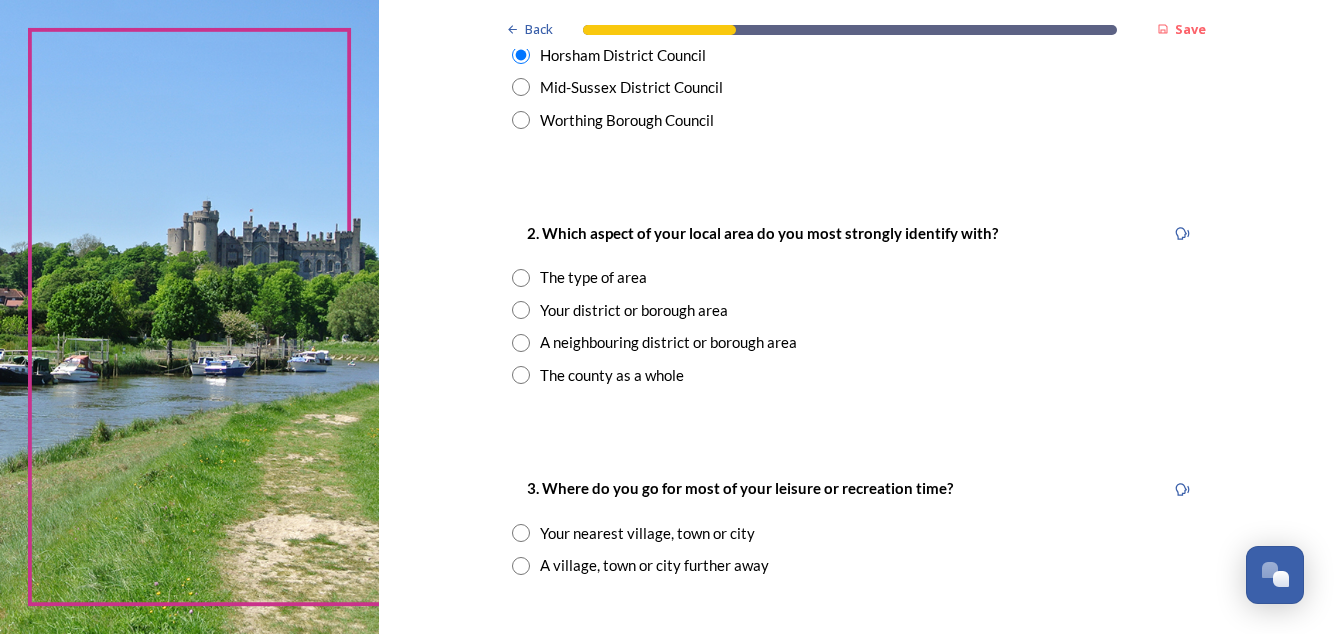 click at bounding box center [521, 375] 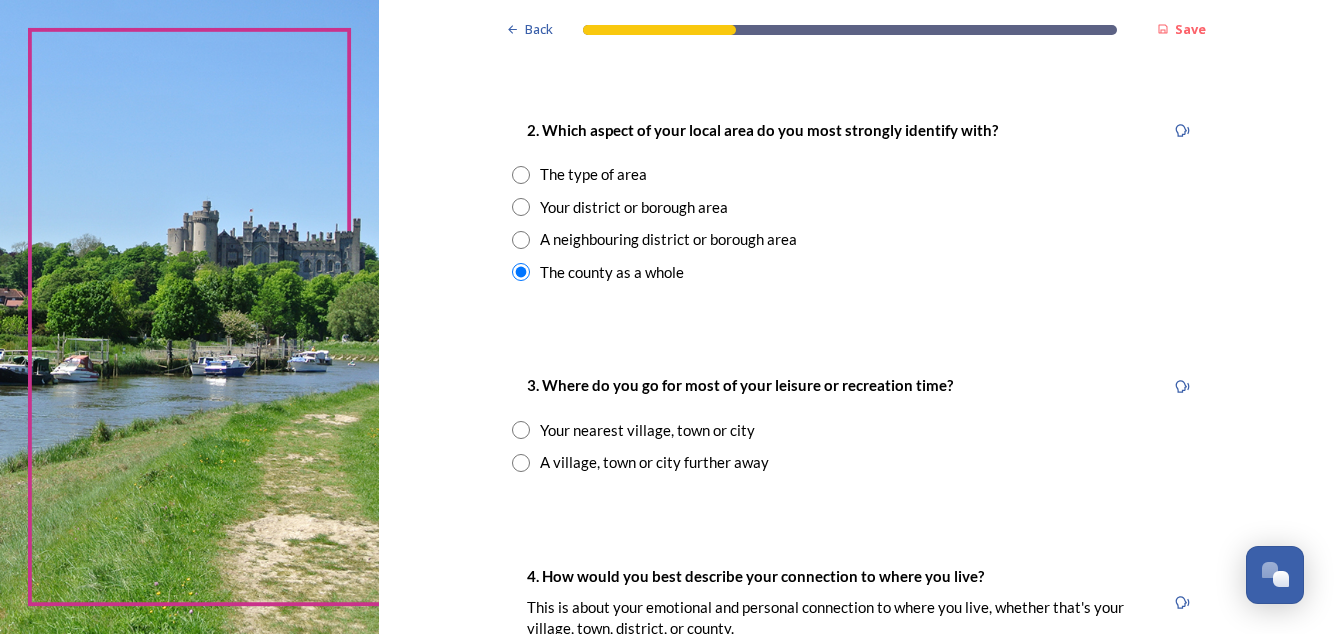 scroll, scrollTop: 795, scrollLeft: 0, axis: vertical 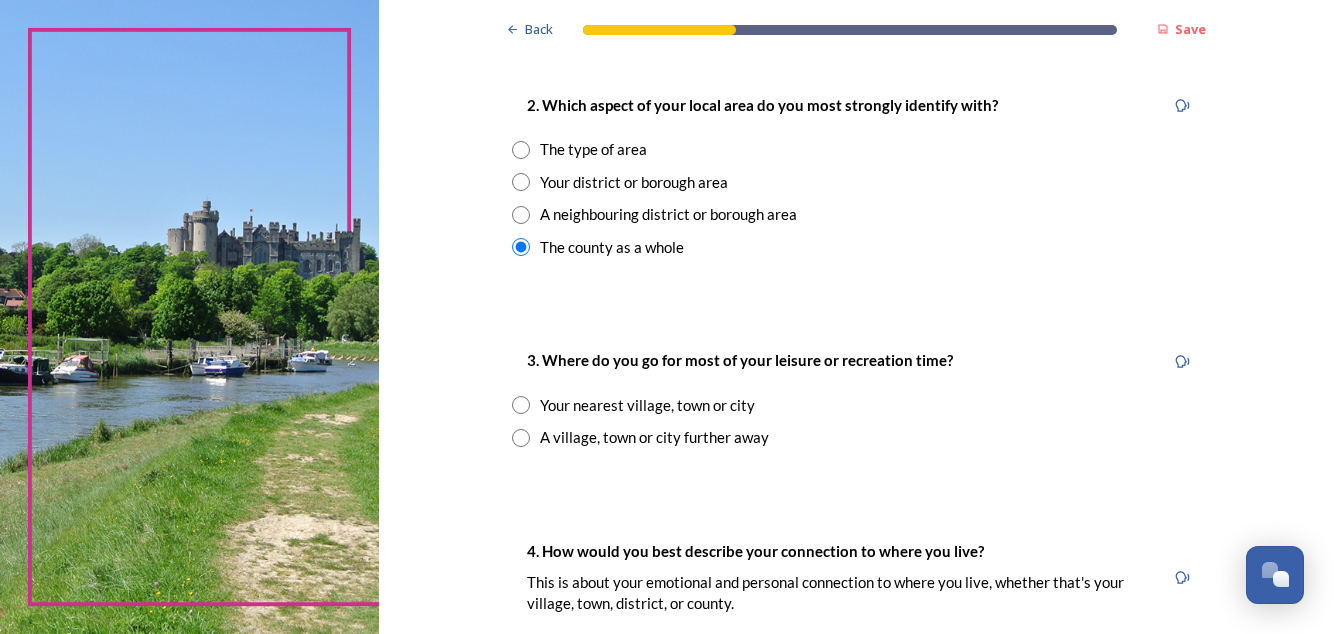 click at bounding box center [521, 405] 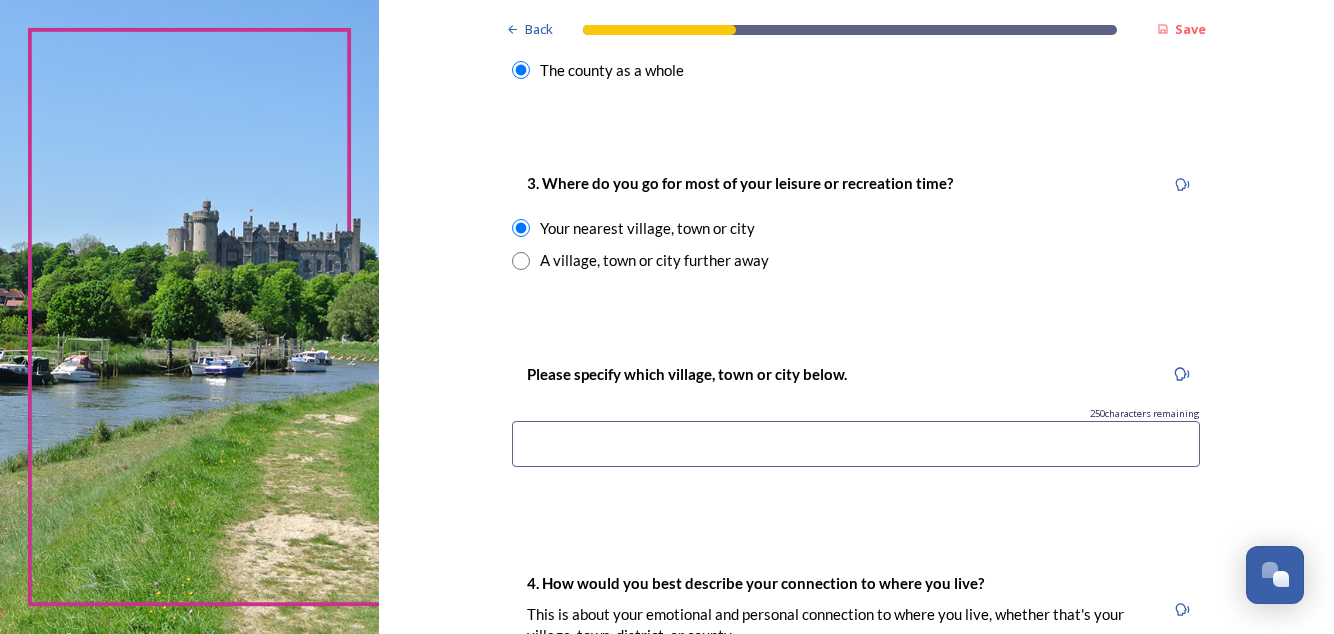 scroll, scrollTop: 974, scrollLeft: 0, axis: vertical 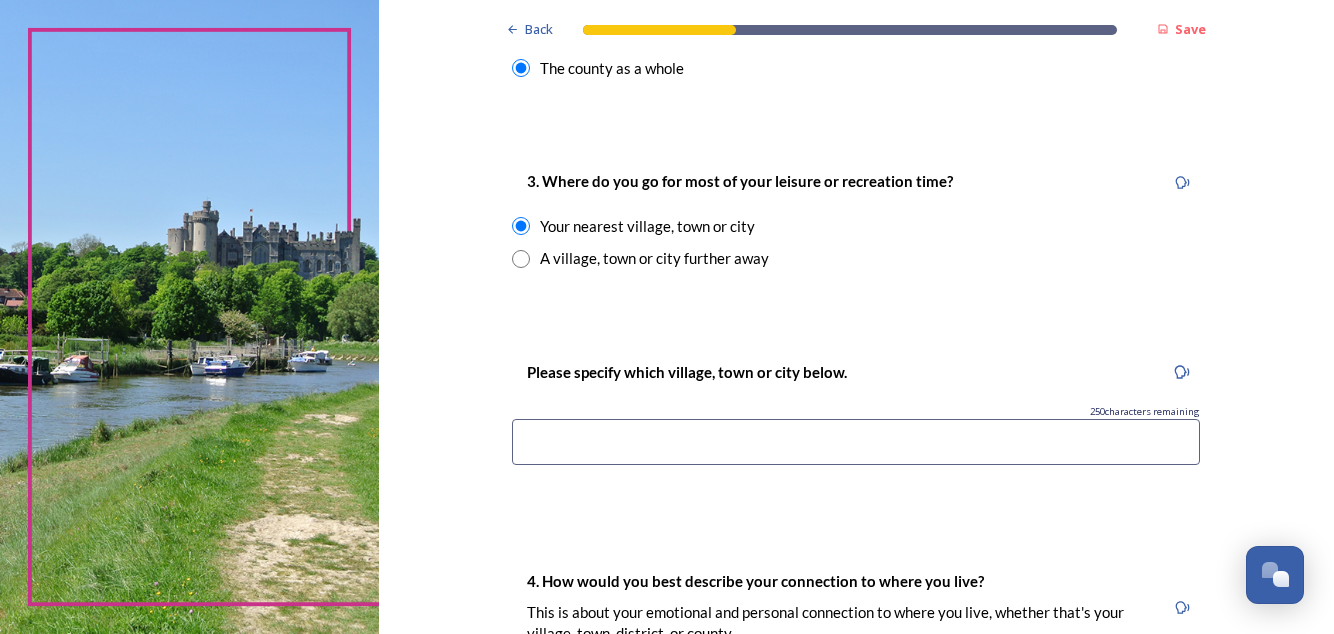 click at bounding box center (856, 442) 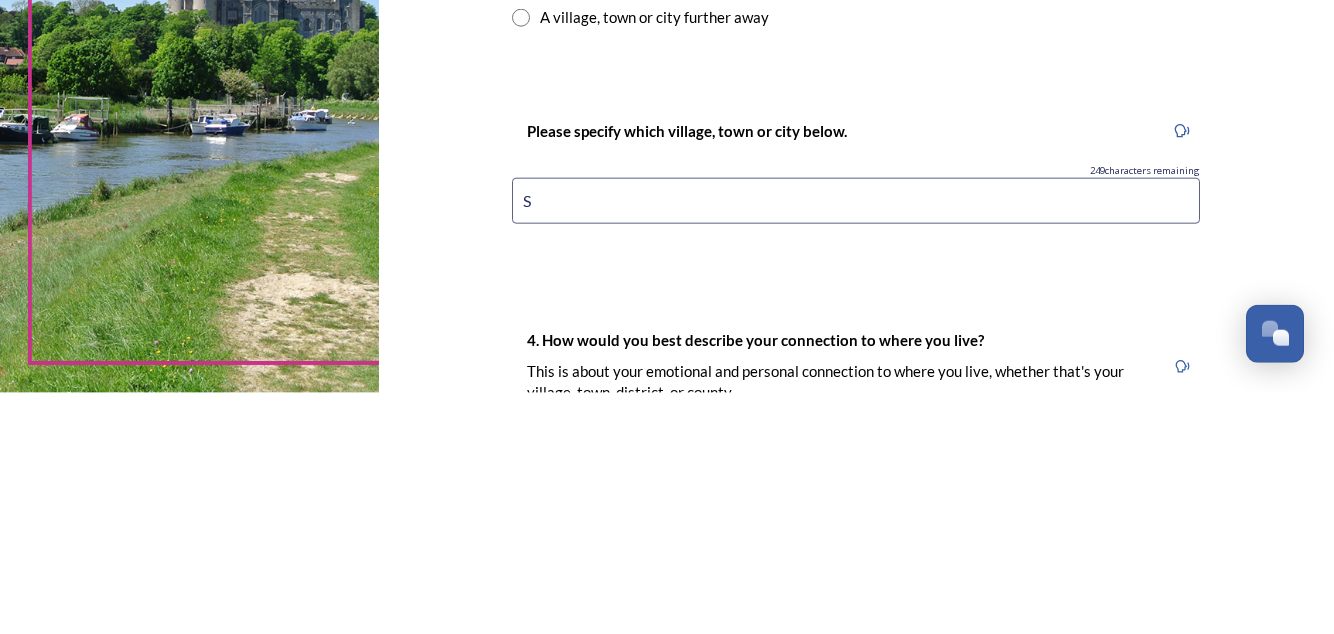type on "Steyning" 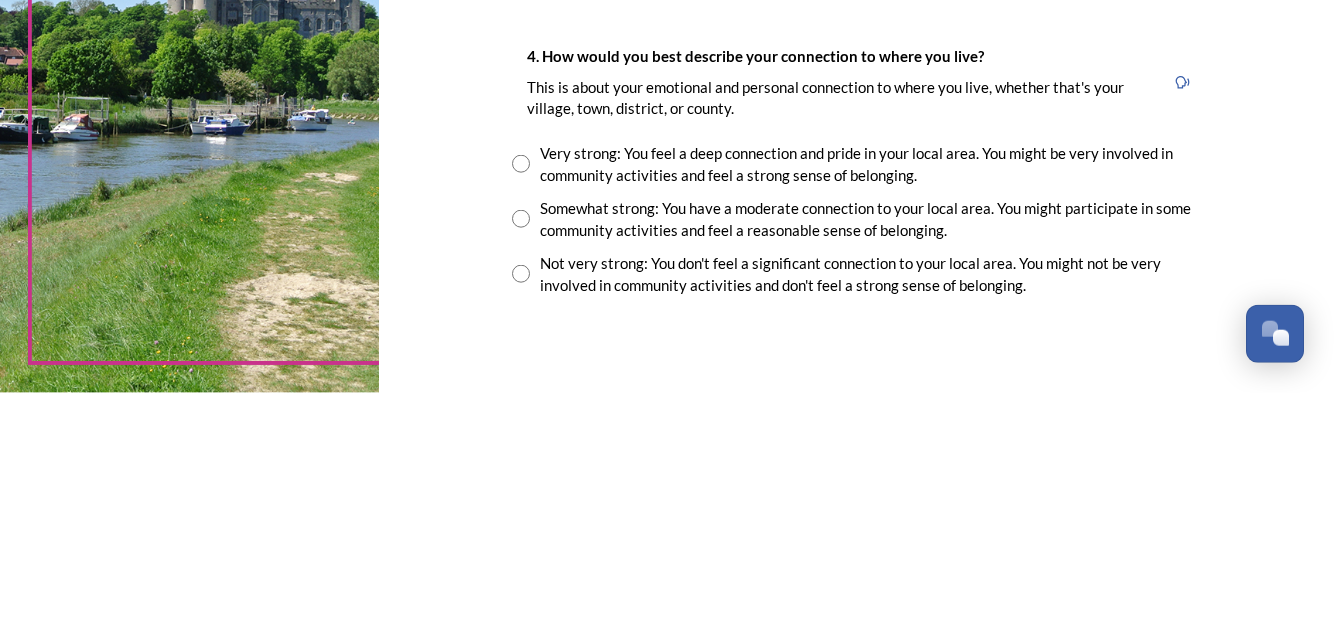 scroll, scrollTop: 1259, scrollLeft: 0, axis: vertical 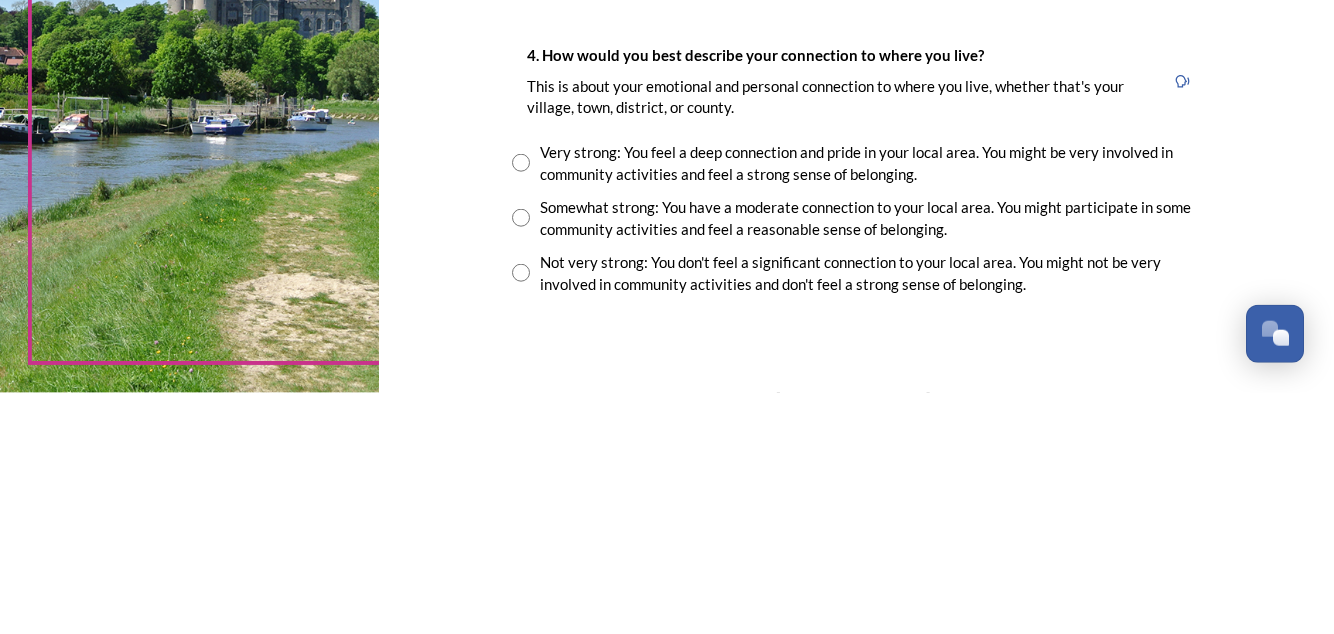 click at bounding box center [521, 459] 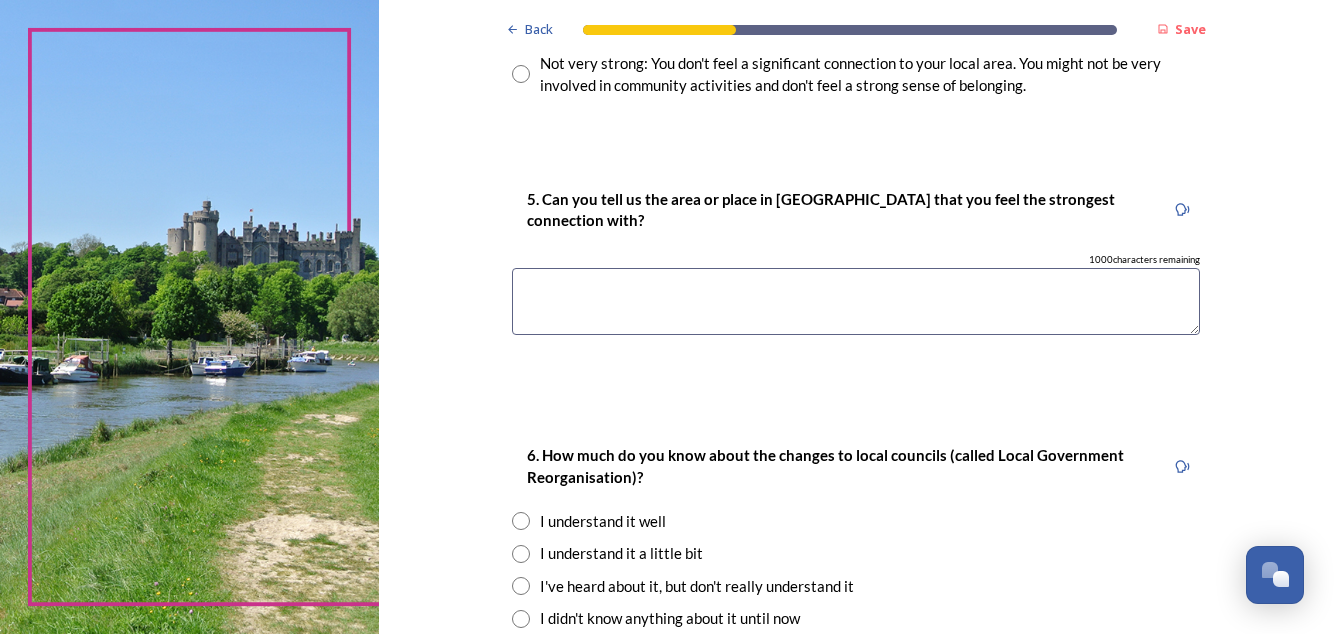 scroll, scrollTop: 1704, scrollLeft: 0, axis: vertical 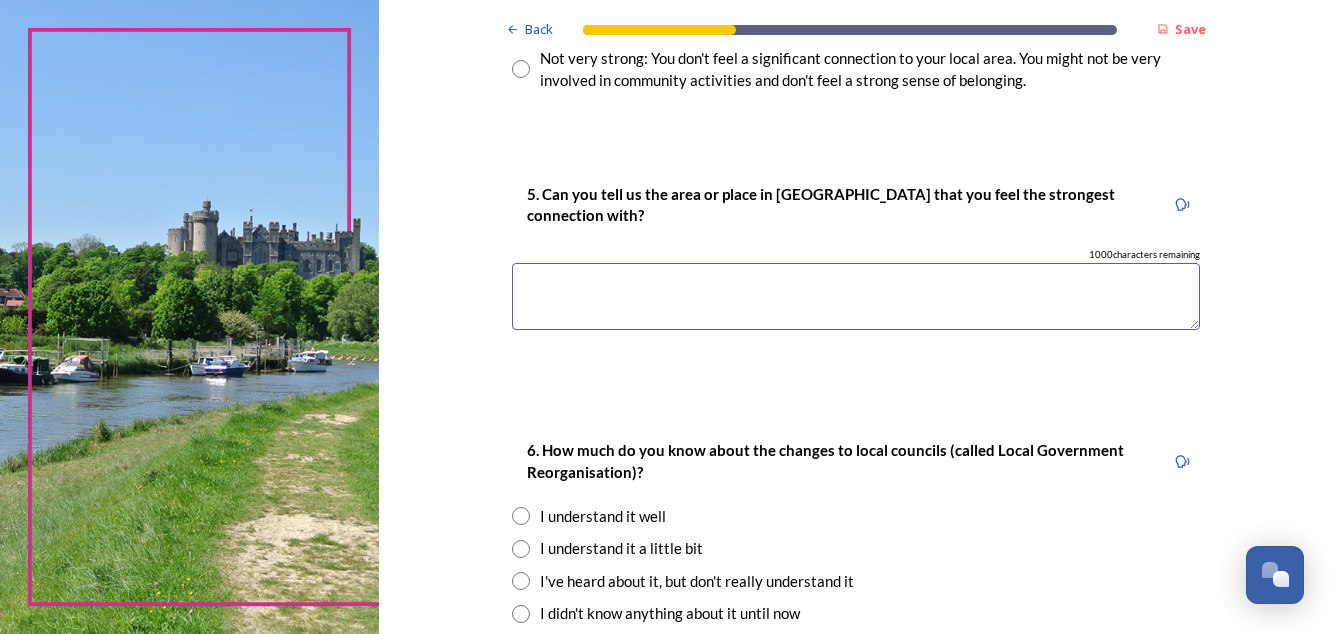 click at bounding box center (856, 296) 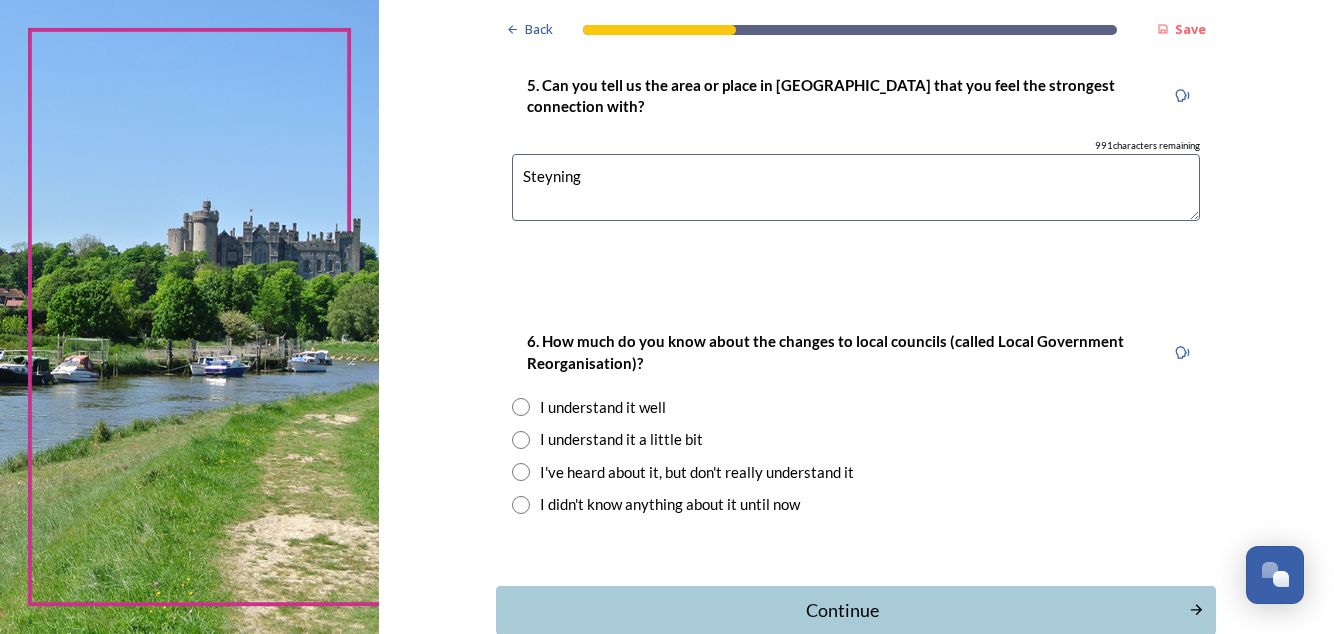 scroll, scrollTop: 1834, scrollLeft: 0, axis: vertical 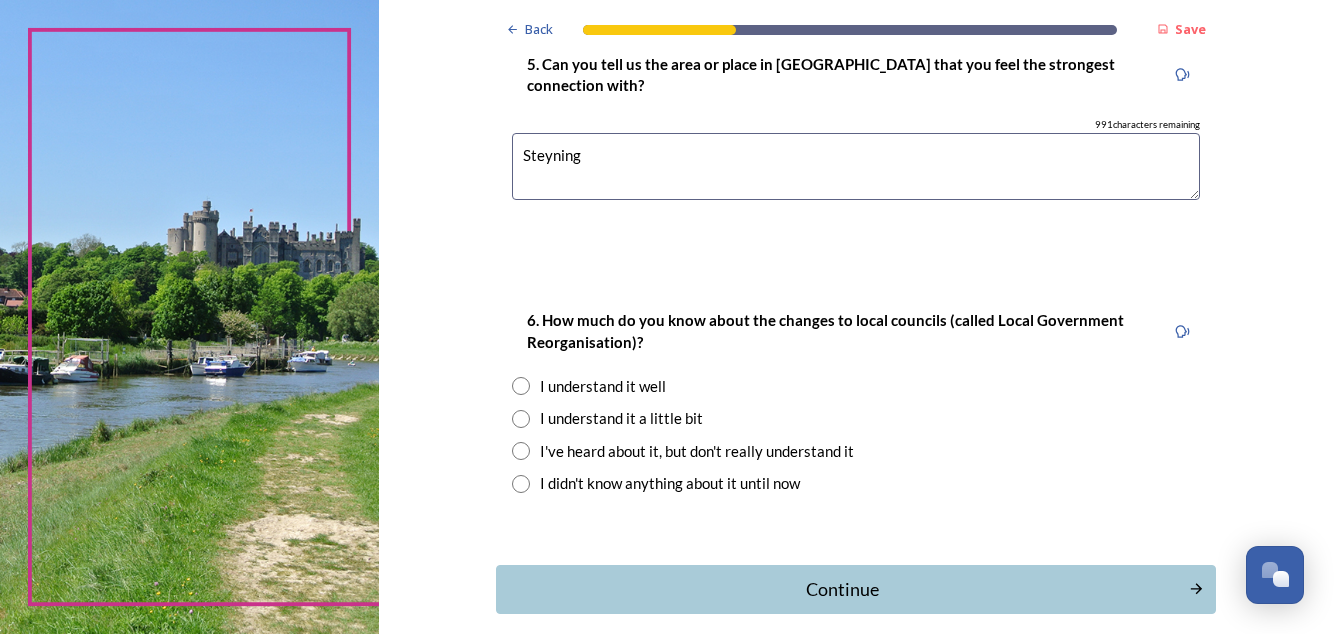 type on "Steyning" 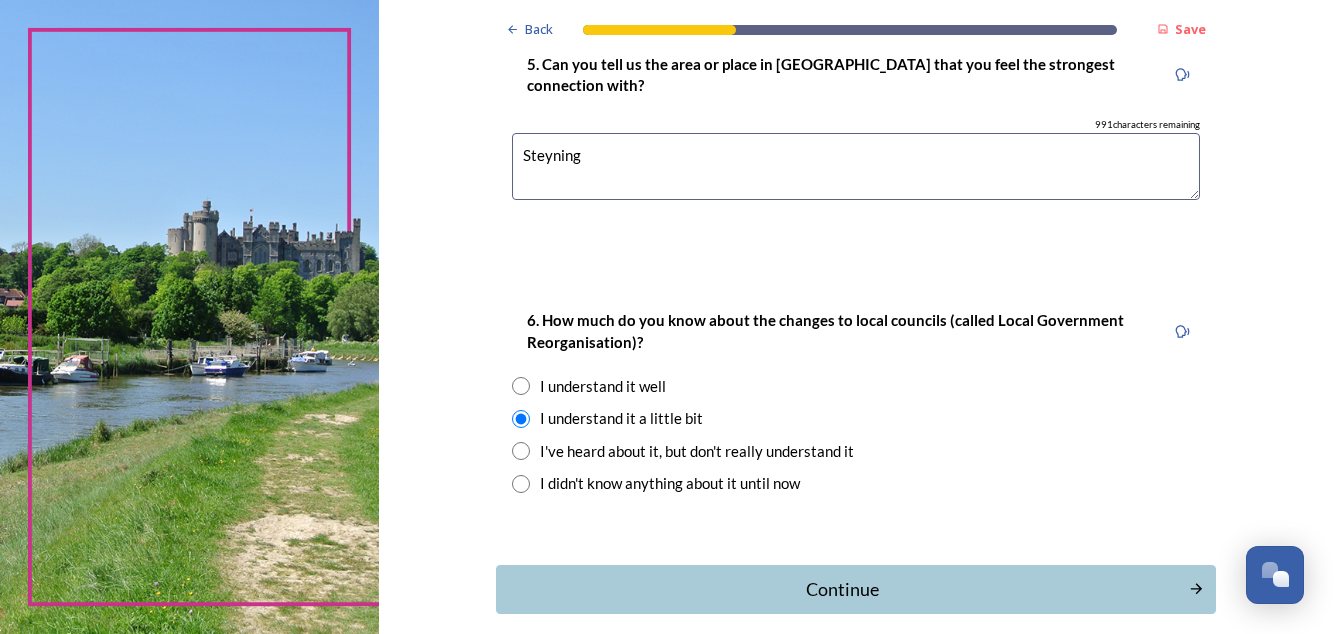 click on "Continue" at bounding box center [842, 589] 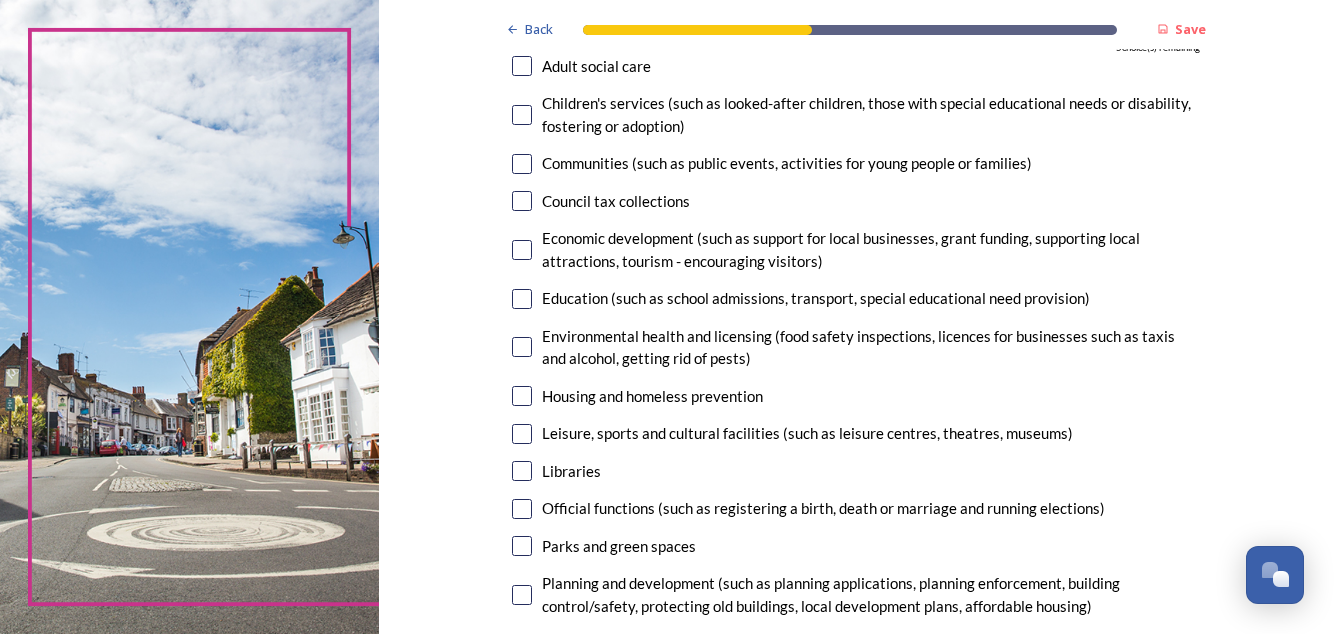 scroll, scrollTop: 232, scrollLeft: 0, axis: vertical 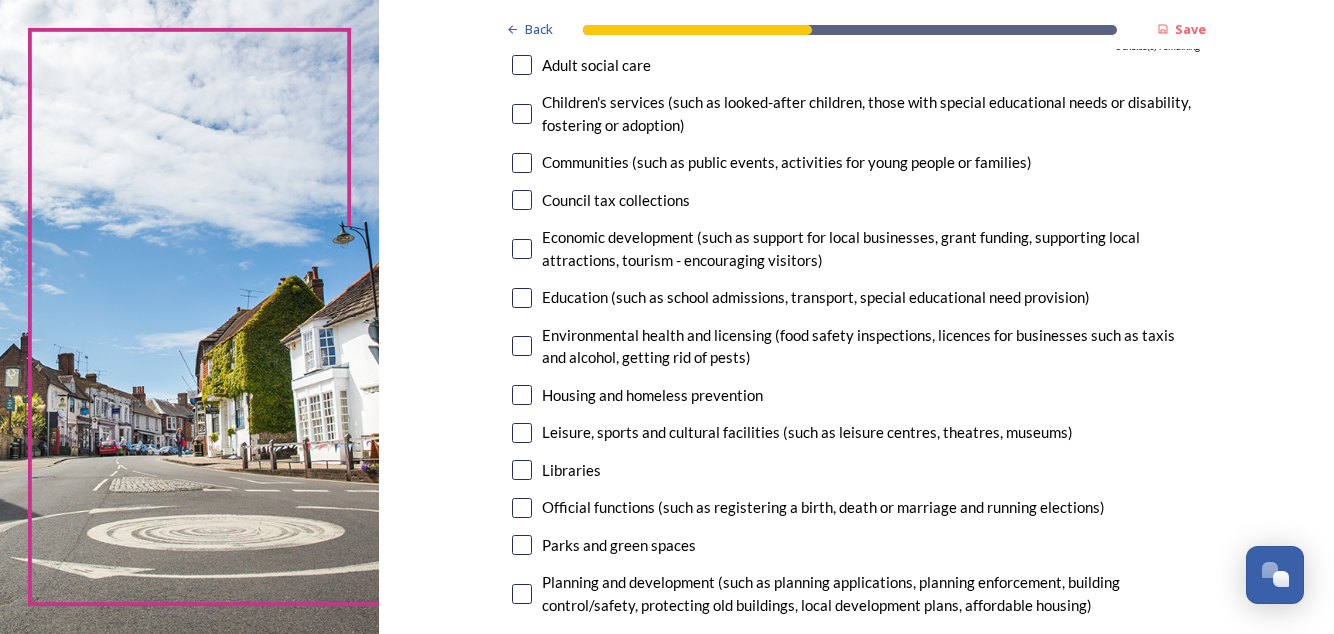 click at bounding box center [522, 470] 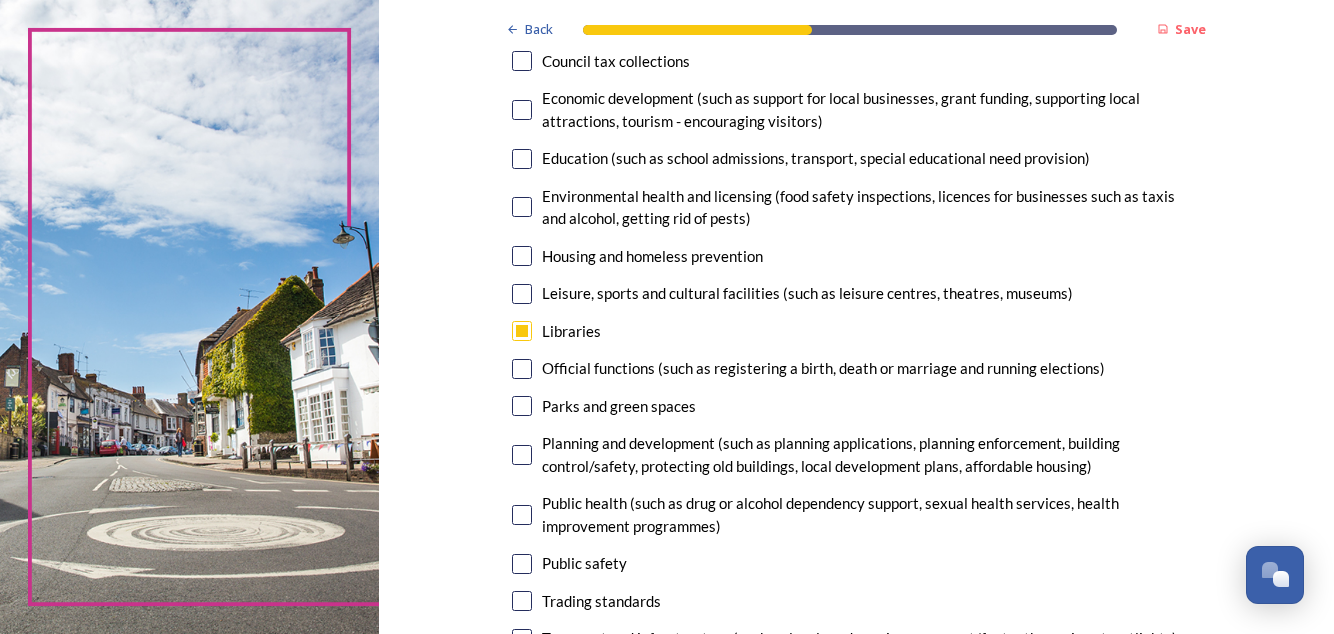 scroll, scrollTop: 381, scrollLeft: 0, axis: vertical 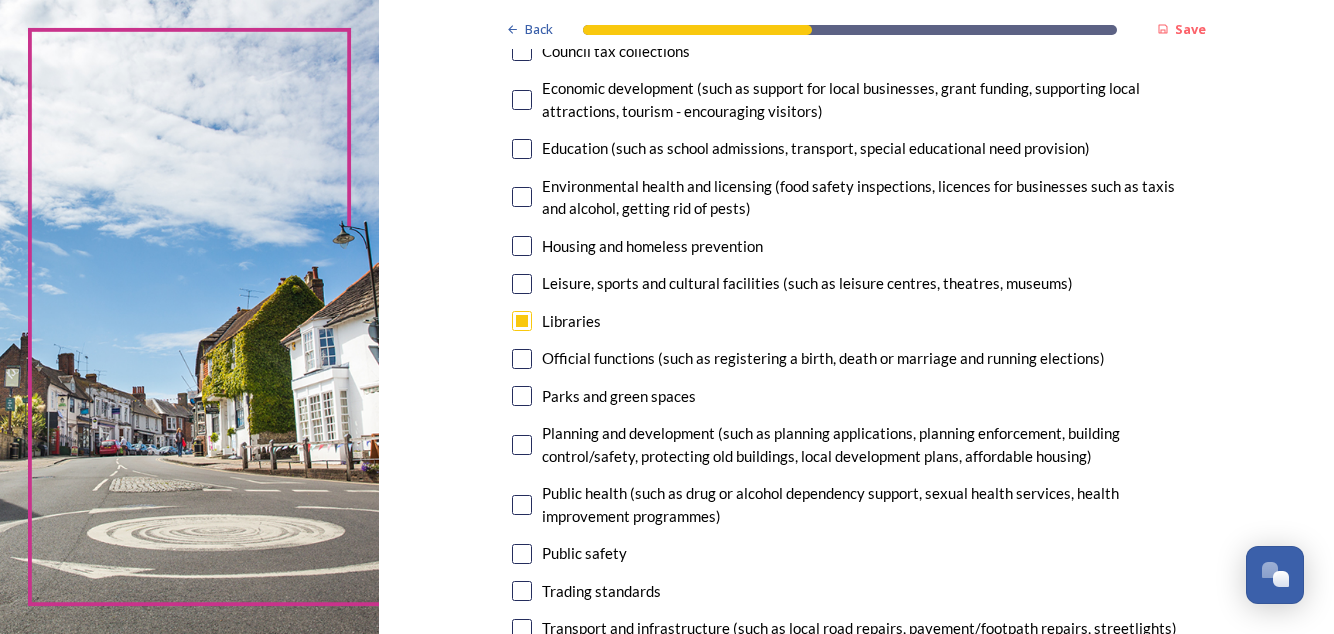 click at bounding box center (522, 396) 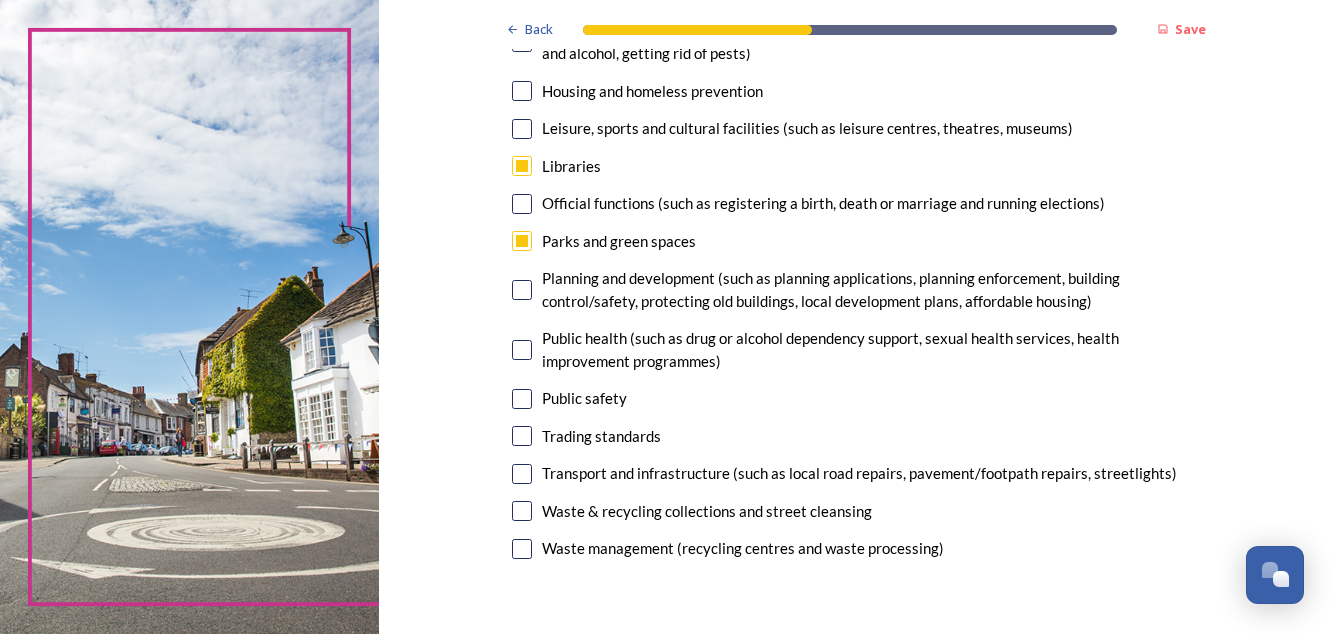 scroll, scrollTop: 536, scrollLeft: 0, axis: vertical 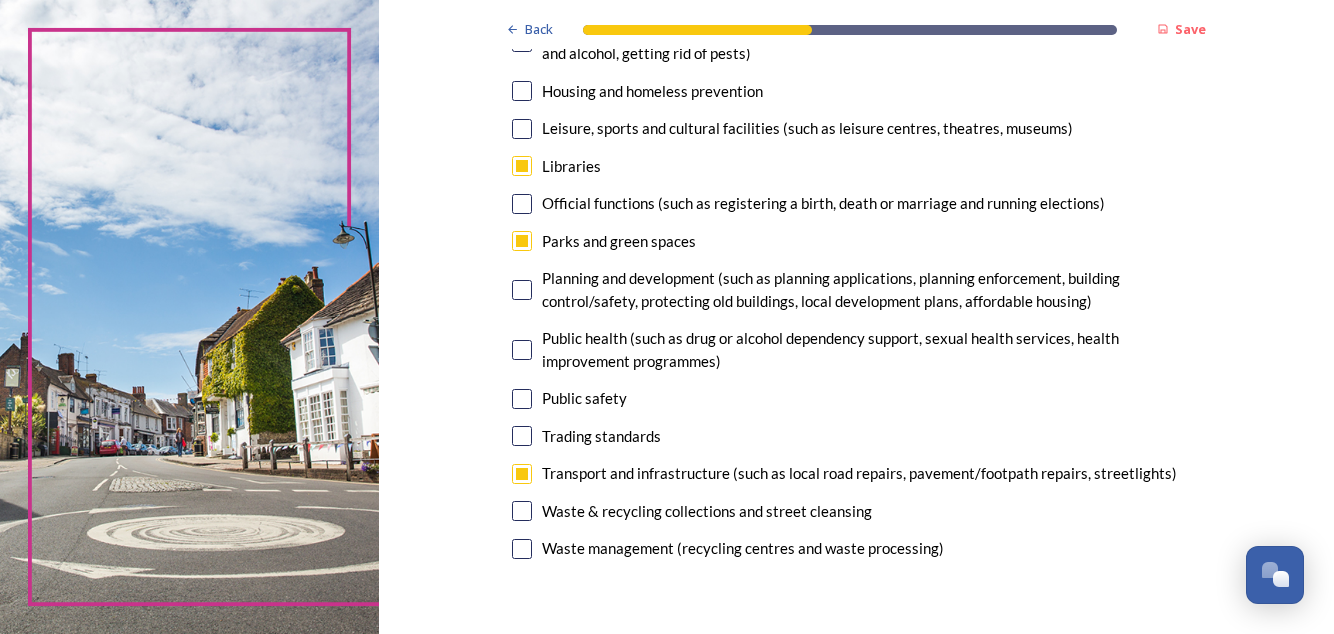 click at bounding box center (522, 511) 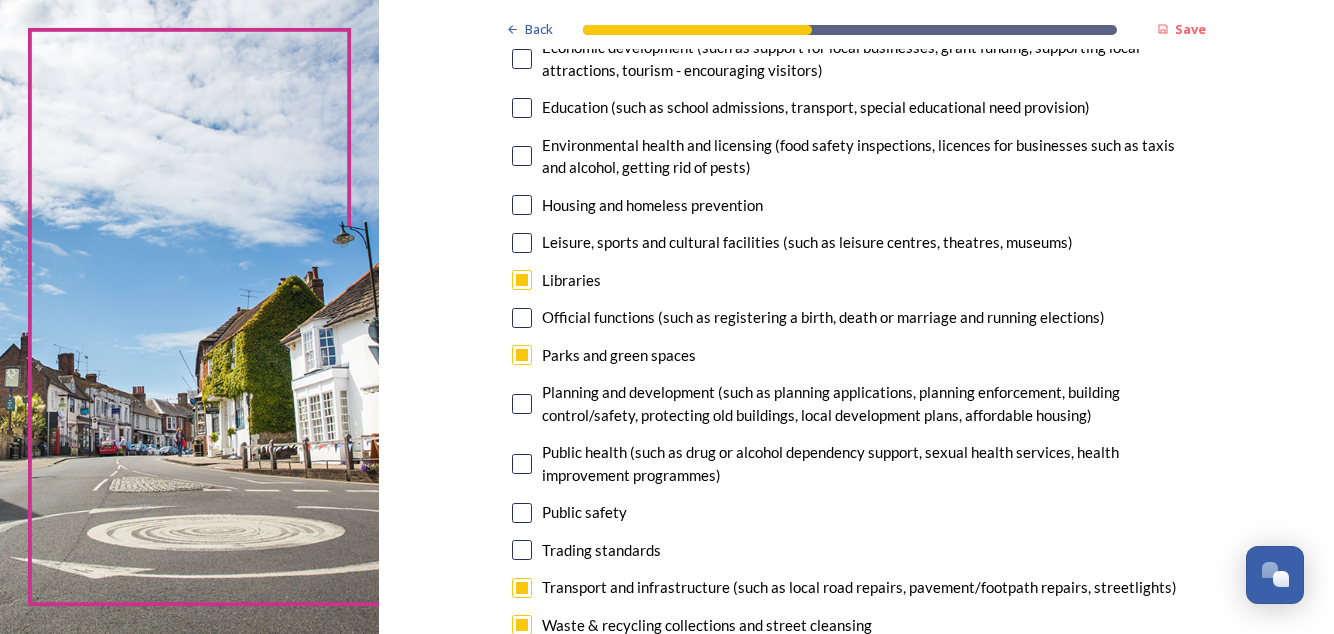scroll, scrollTop: 435, scrollLeft: 0, axis: vertical 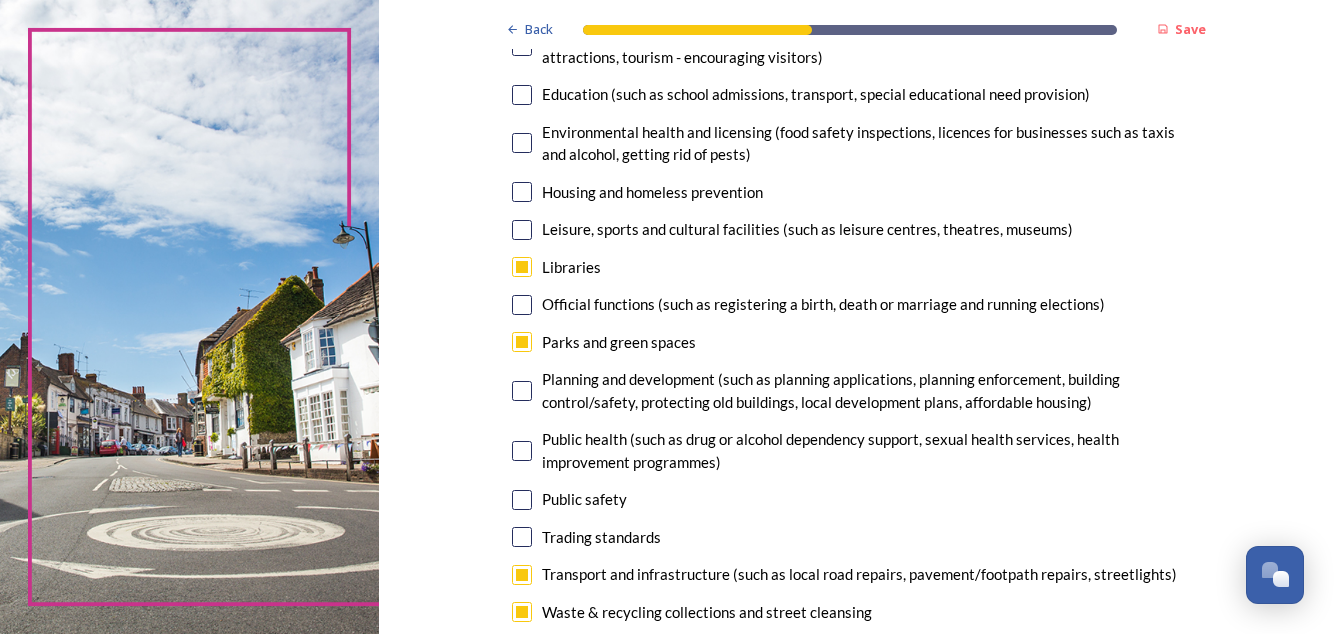 click at bounding box center [522, 230] 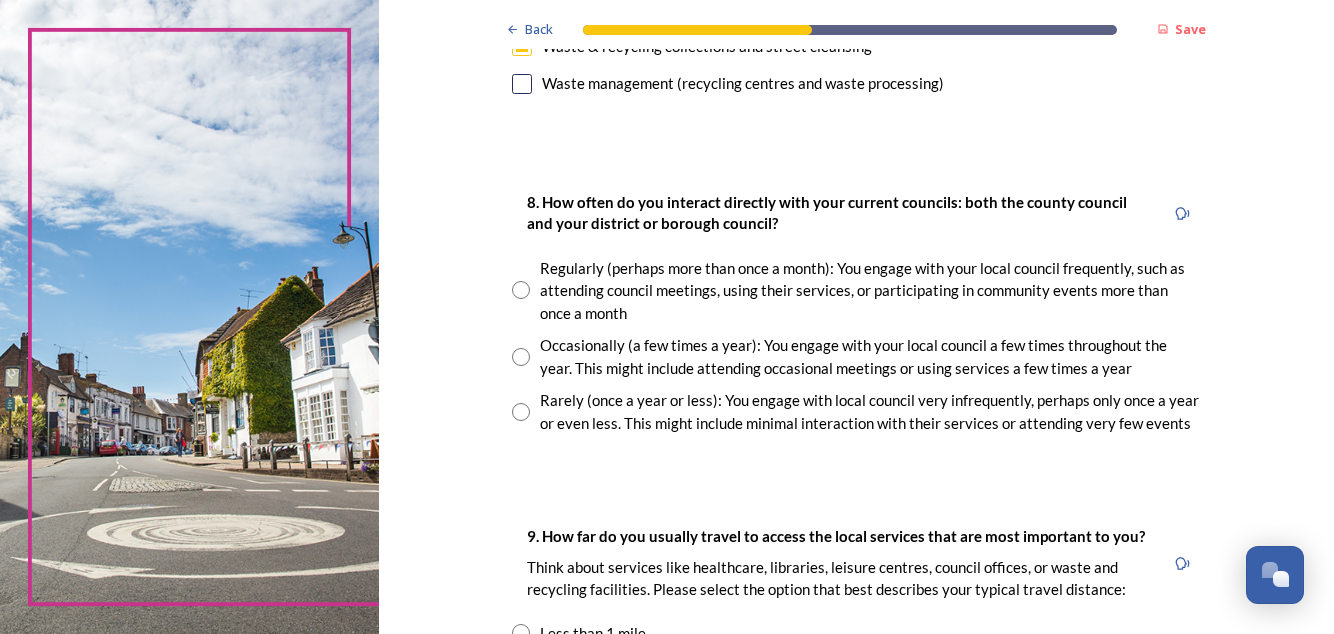 scroll, scrollTop: 1002, scrollLeft: 0, axis: vertical 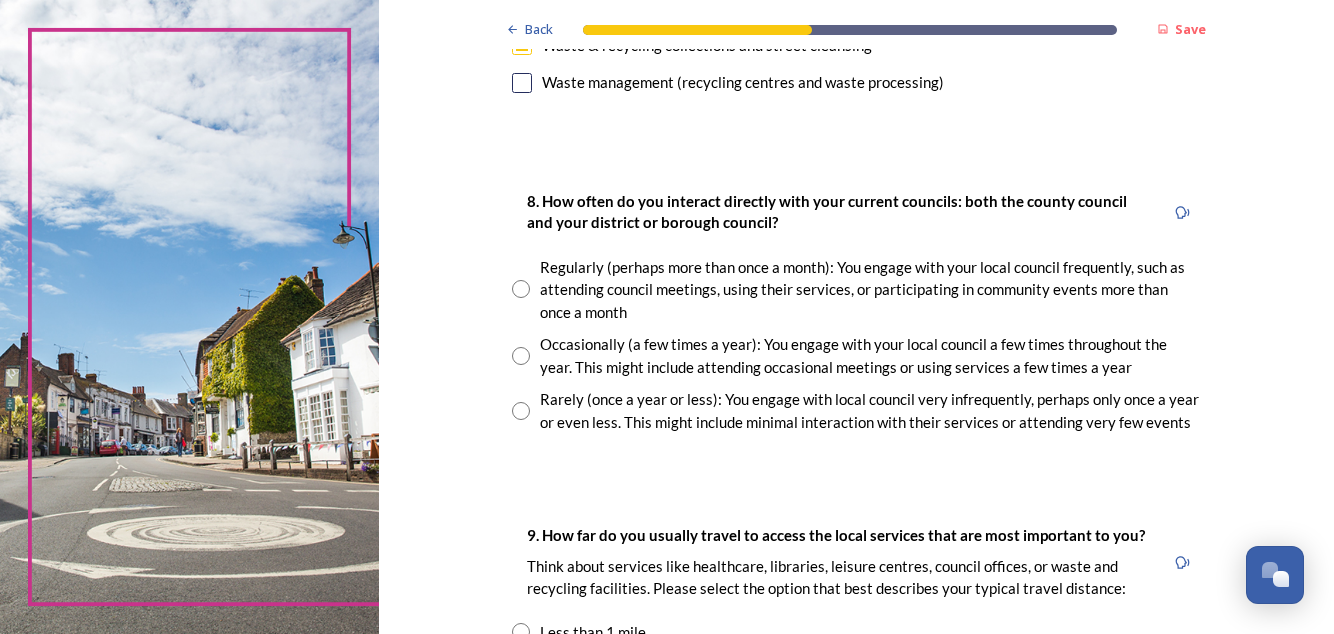 click at bounding box center [521, 356] 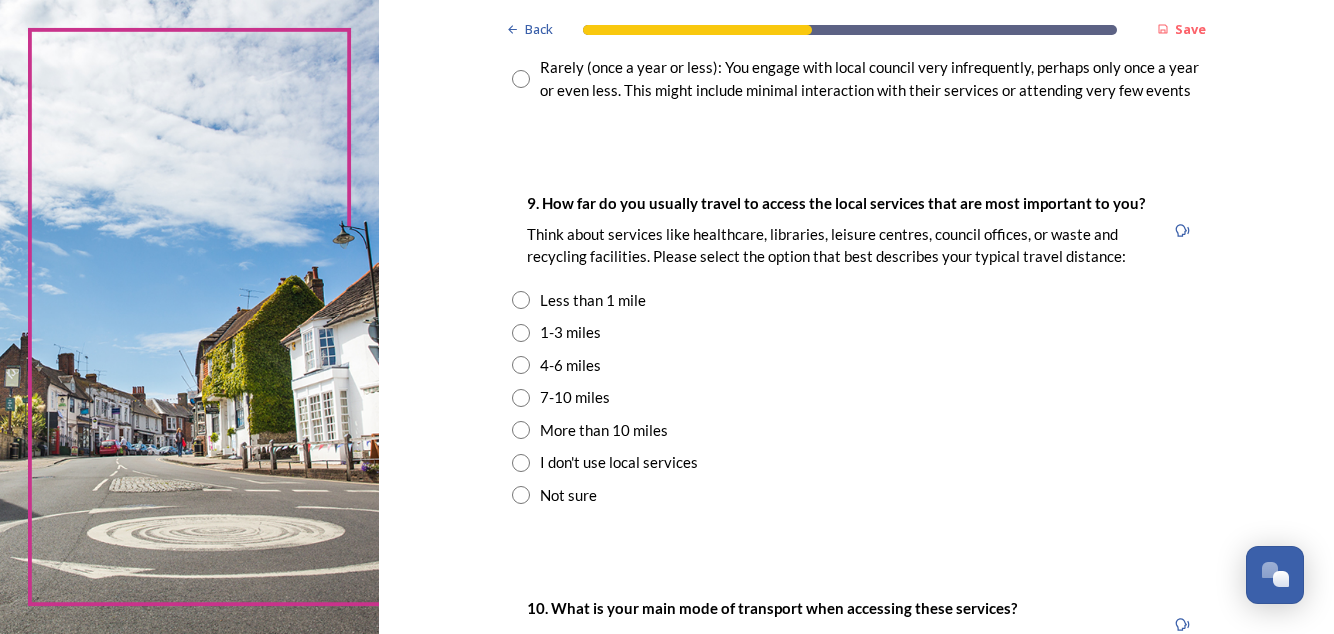 scroll, scrollTop: 1335, scrollLeft: 0, axis: vertical 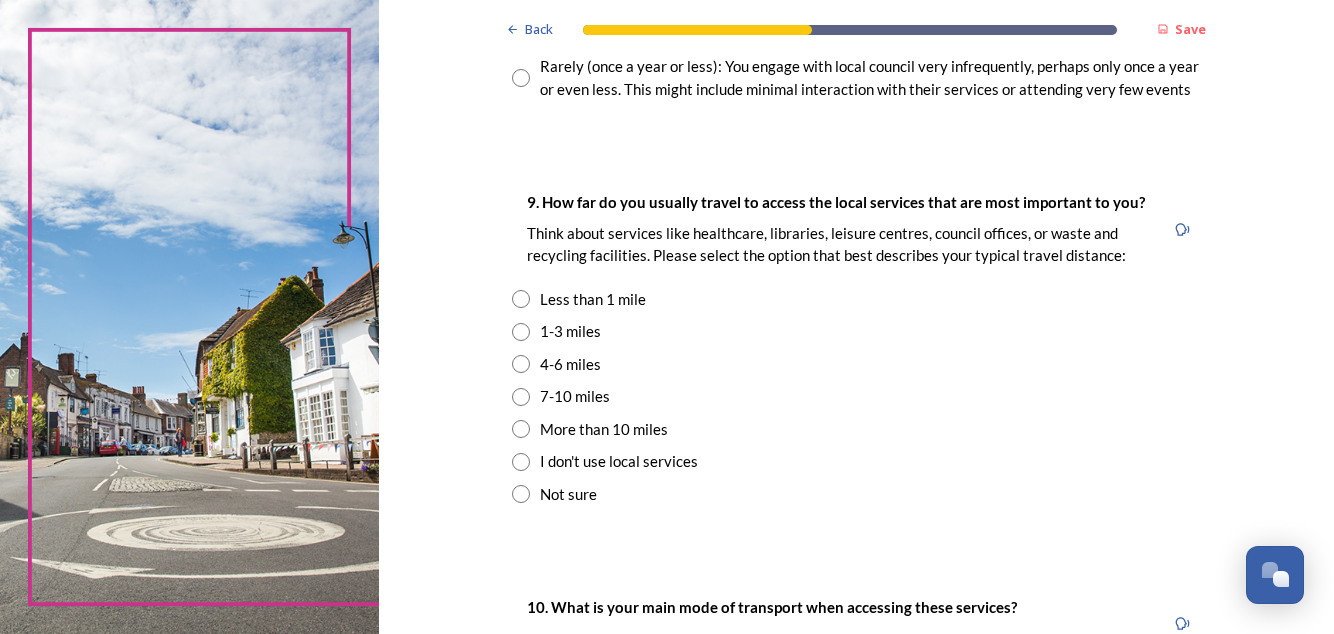 click at bounding box center (521, 332) 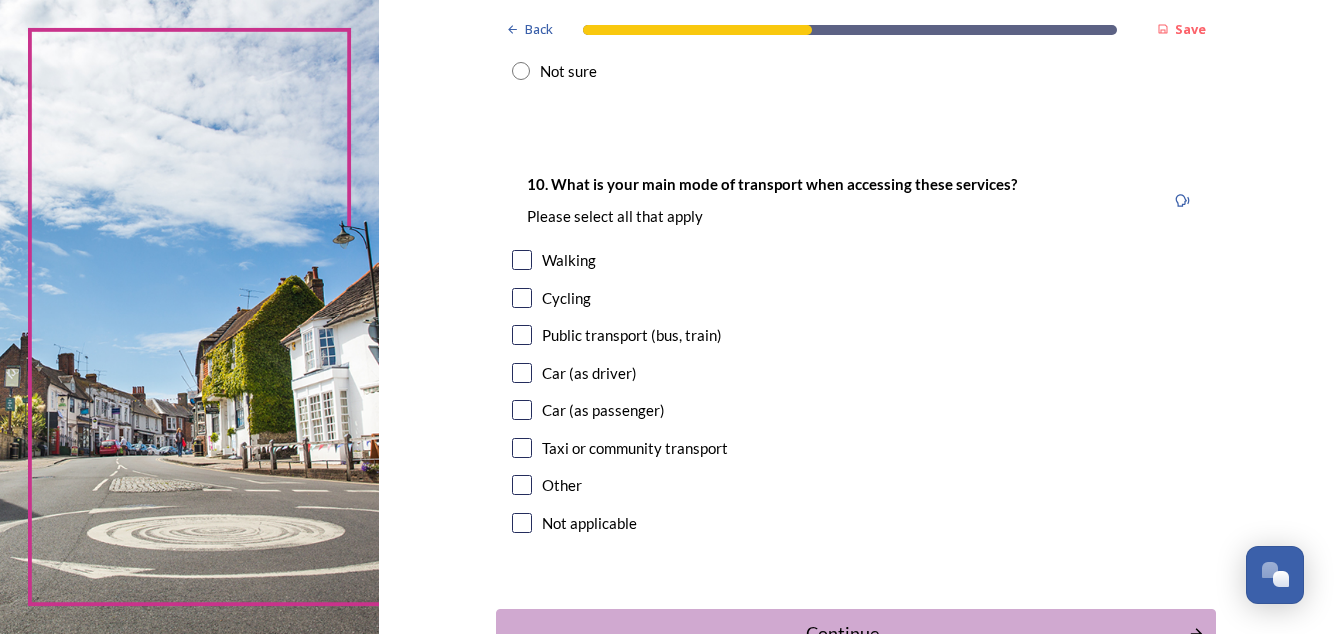 scroll, scrollTop: 1758, scrollLeft: 0, axis: vertical 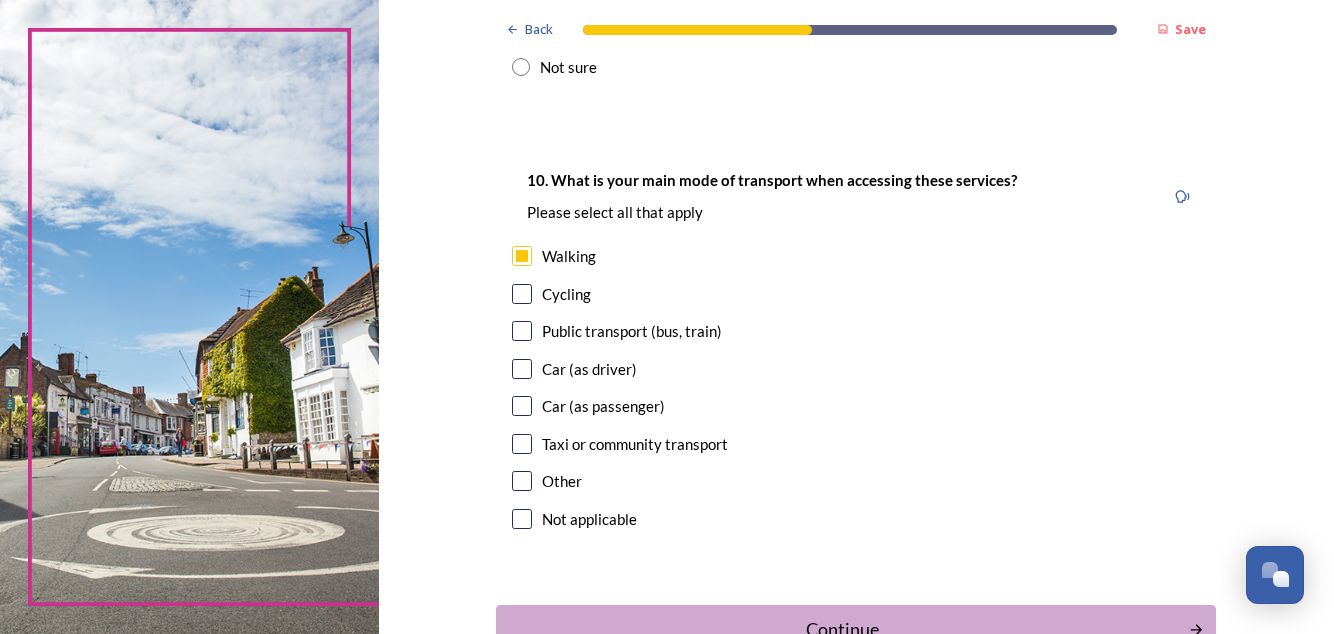 click at bounding box center [522, 369] 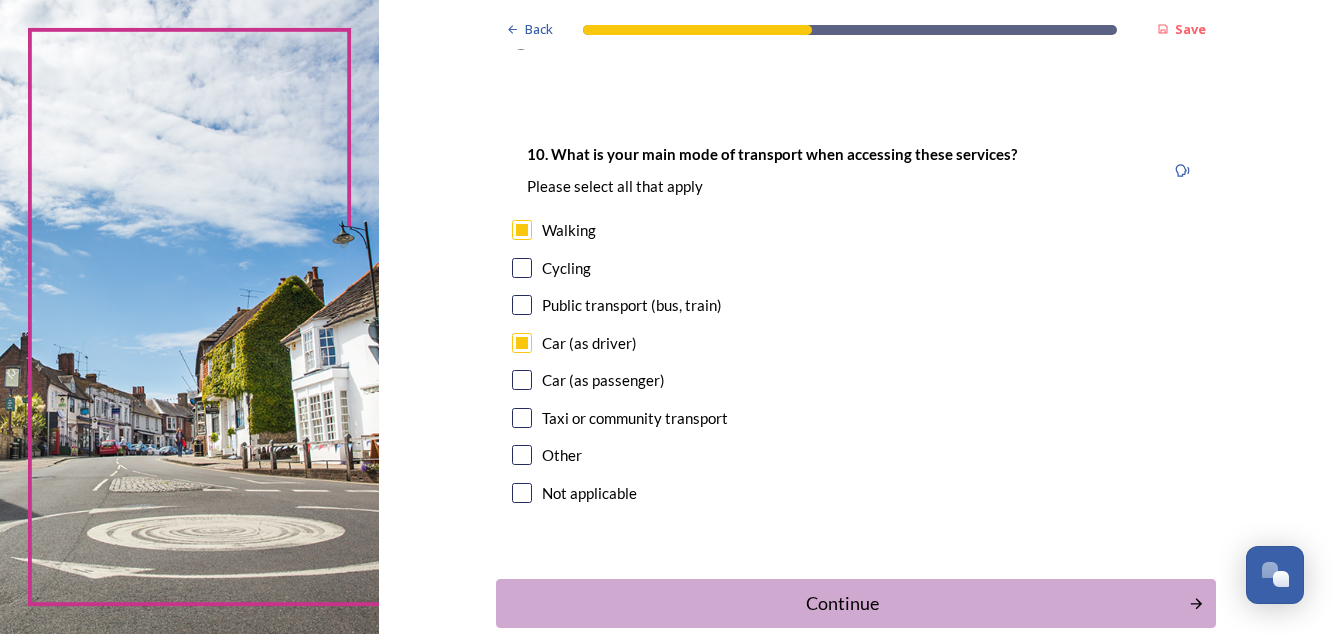 scroll, scrollTop: 1803, scrollLeft: 0, axis: vertical 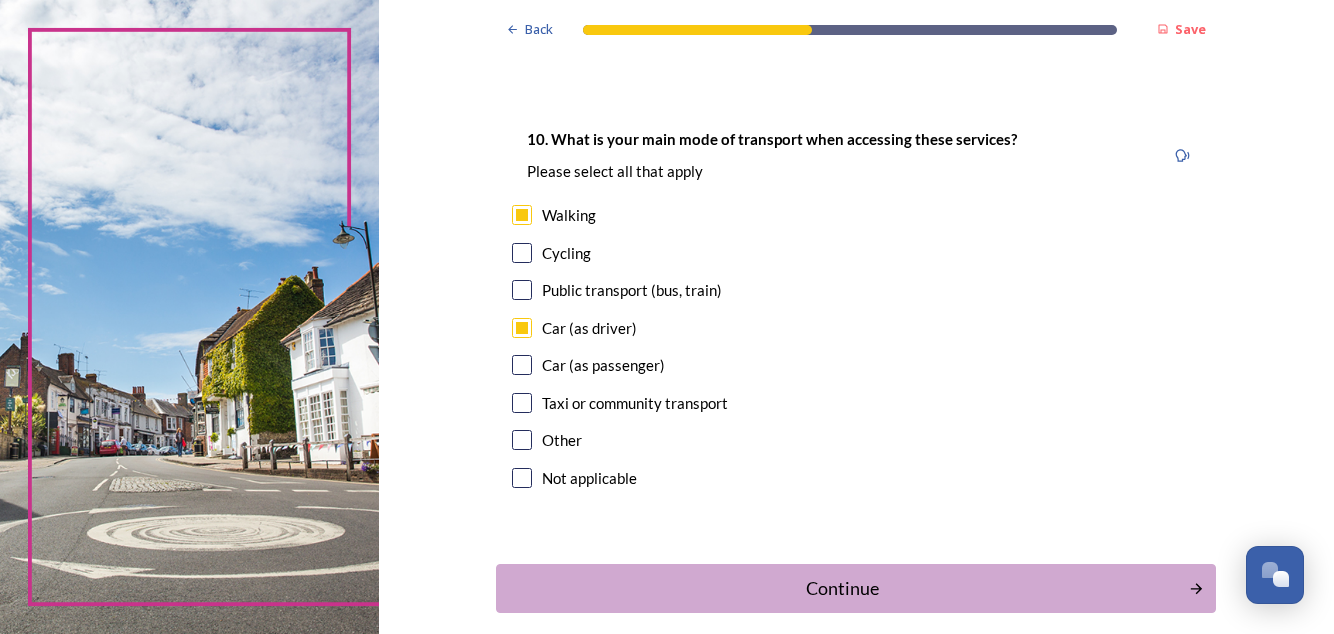click on "Continue" at bounding box center [842, 588] 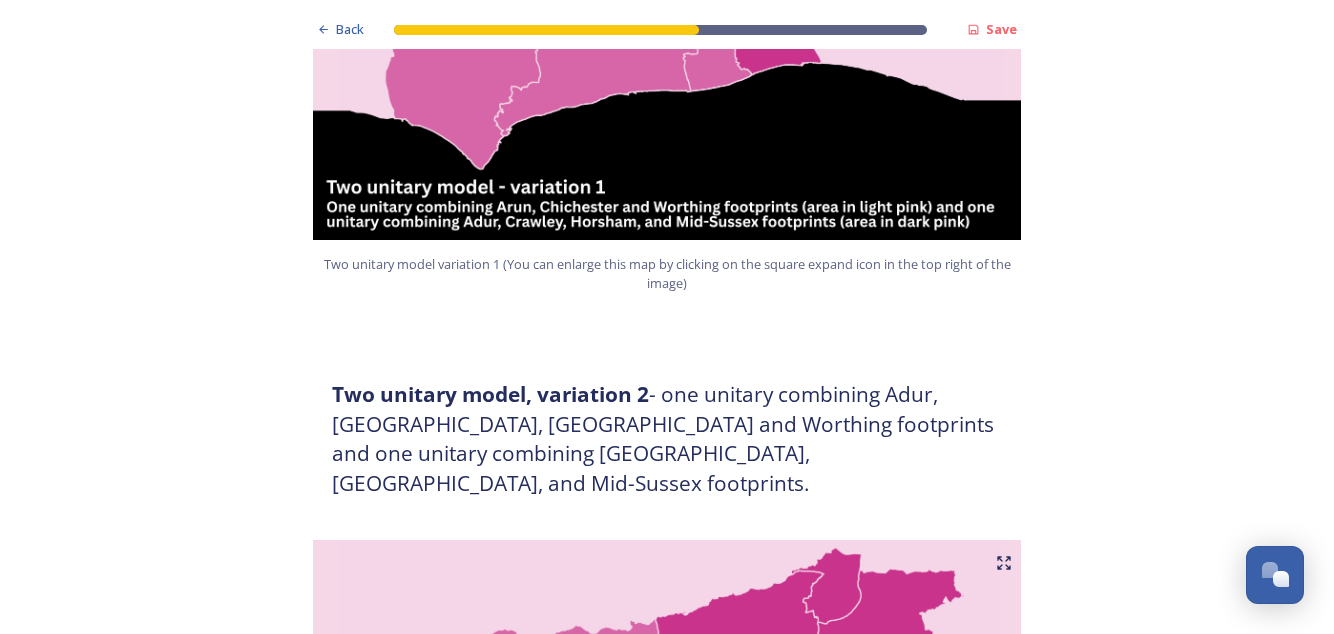 scroll, scrollTop: 1621, scrollLeft: 0, axis: vertical 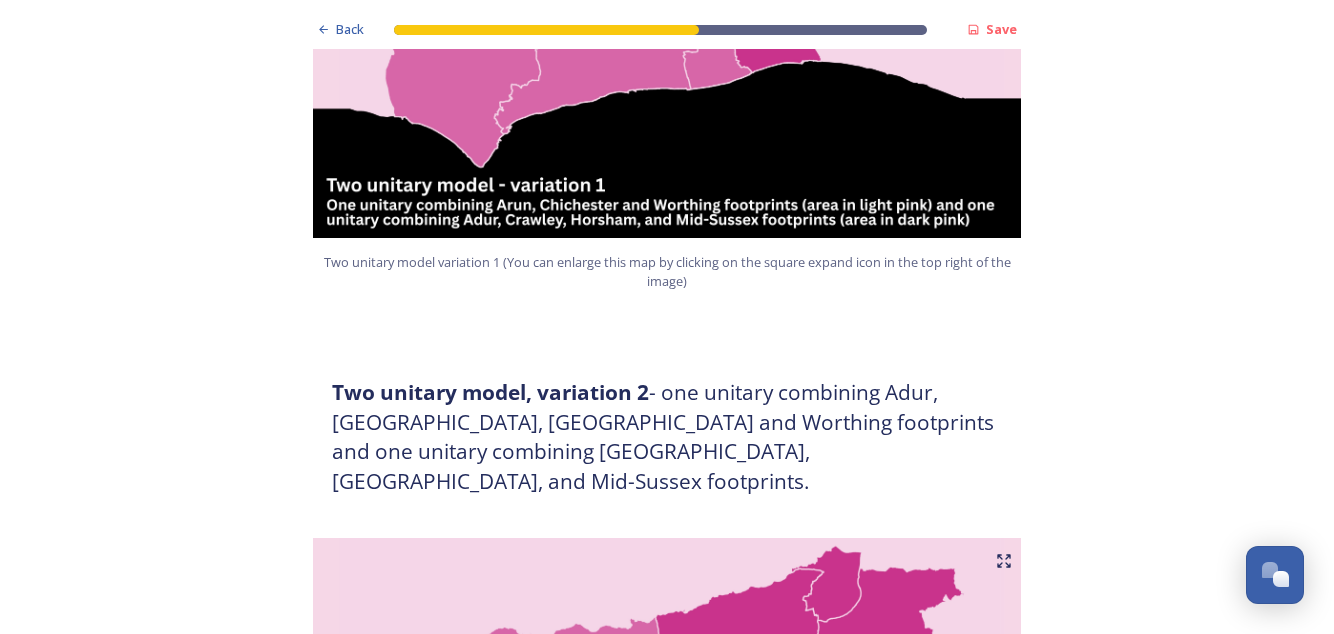 click on "Back Save Prioritising future services As explained on our  Shaping [GEOGRAPHIC_DATA] hub , Local Government Reorganisation for [GEOGRAPHIC_DATA] means that the county, district and borough councils will be replaced with one, or more than one, single-tier council (referred to as a unitary council) to deliver all your services.  Options currently being explored within [GEOGRAPHIC_DATA] are detailed on our  hub , but map visuals can be found below. A single county unitary , bringing the County Council and all seven District and Borough Councils services together to form a new unitary council for [GEOGRAPHIC_DATA]. Single unitary model (You can enlarge this map by clicking on the square expand icon in the top right of the image) Two unitary option, variation 1  -   one unitary combining Arun, [GEOGRAPHIC_DATA] and Worthing footprints and one unitary combining Adur, [GEOGRAPHIC_DATA], [GEOGRAPHIC_DATA], and Mid-Sussex footprints. Two unitary model variation 1 (You can enlarge this map by clicking on the square expand icon in the top right of the image) * Other 5" at bounding box center [667, 1501] 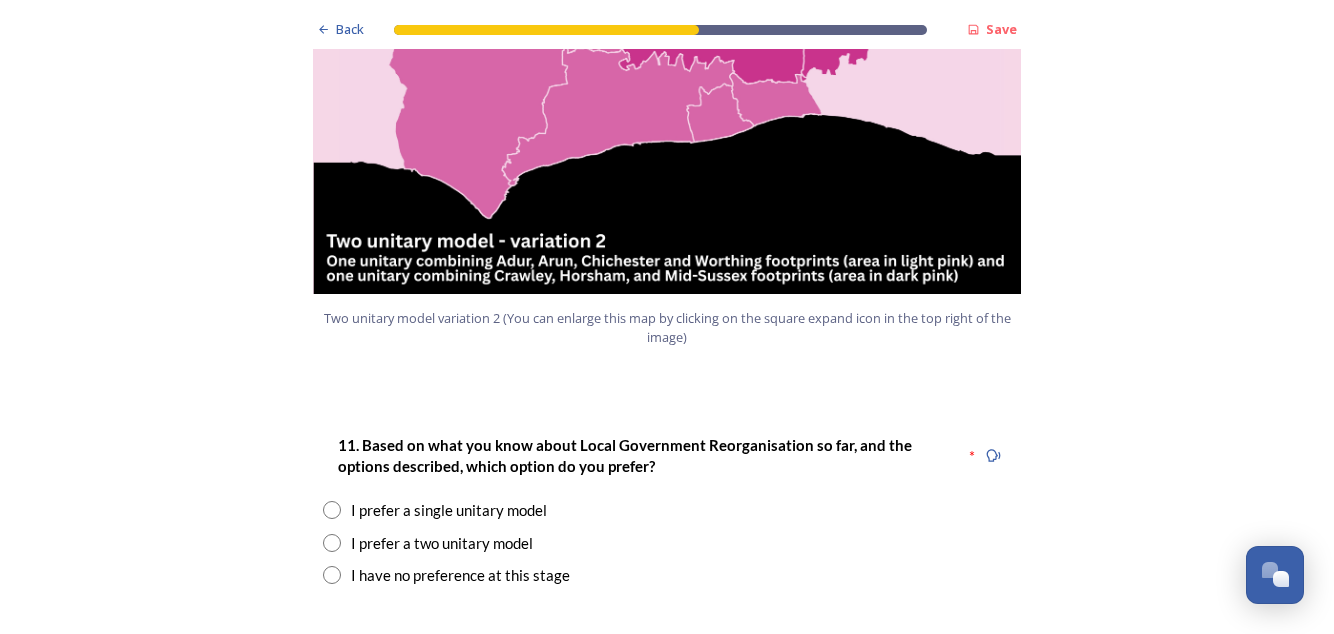 scroll, scrollTop: 2364, scrollLeft: 0, axis: vertical 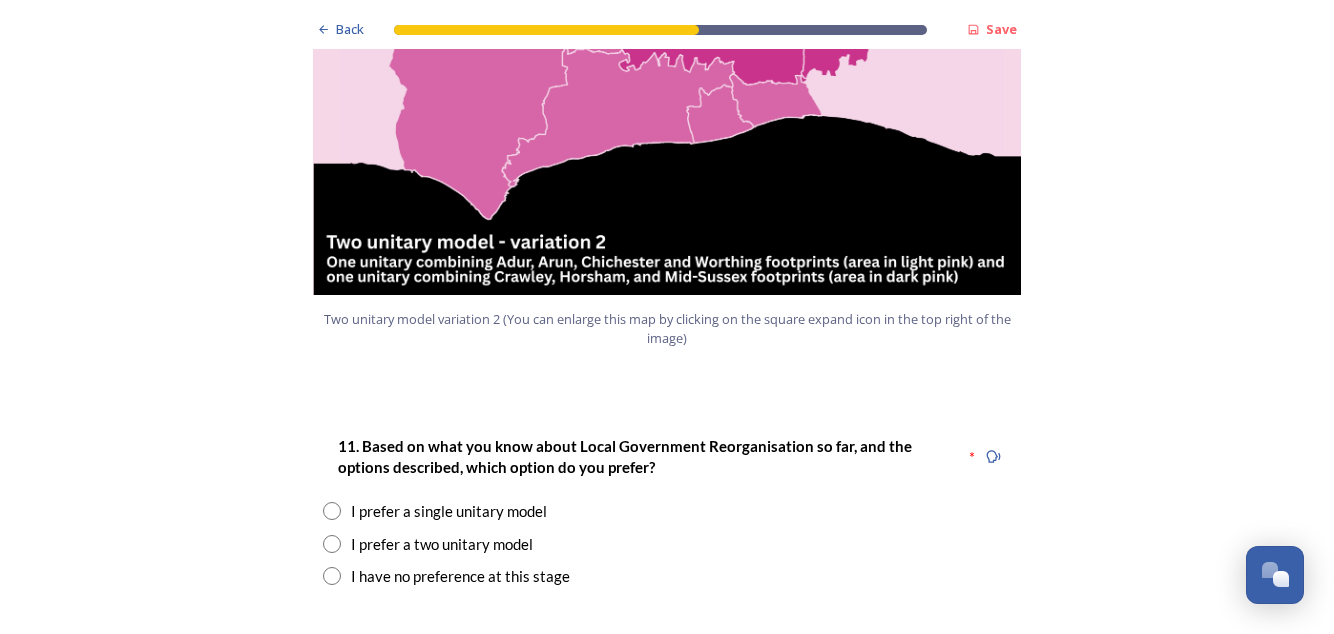 click at bounding box center [332, 544] 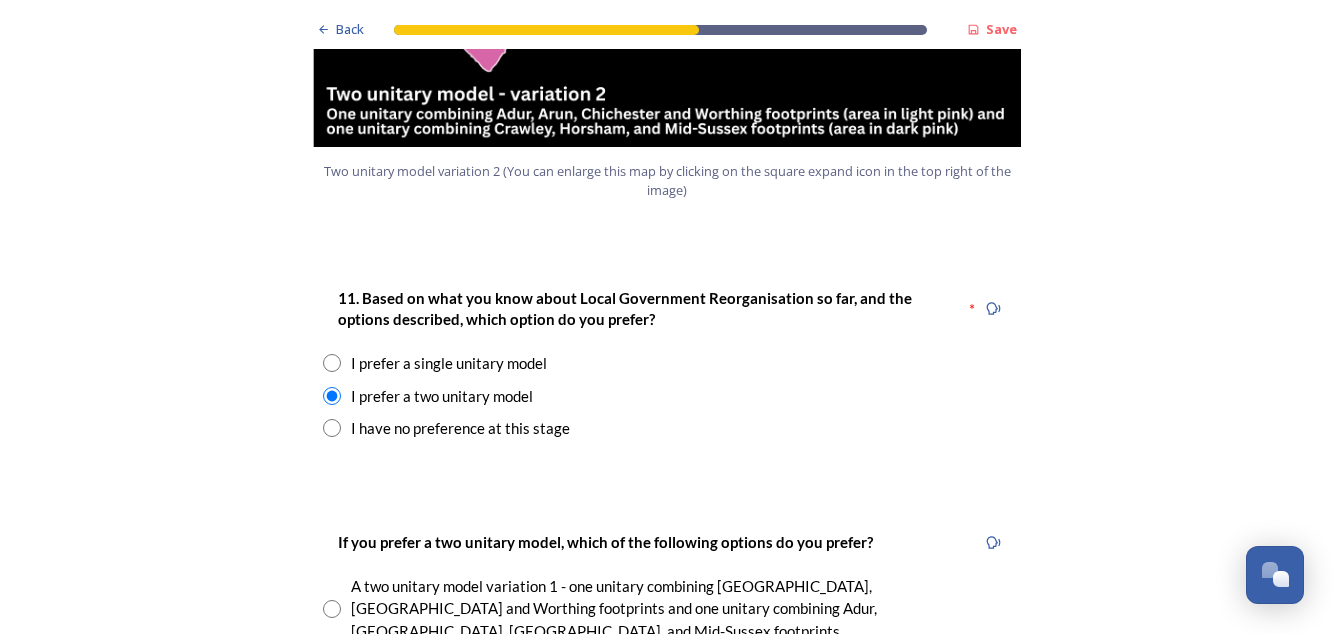 scroll, scrollTop: 2562, scrollLeft: 0, axis: vertical 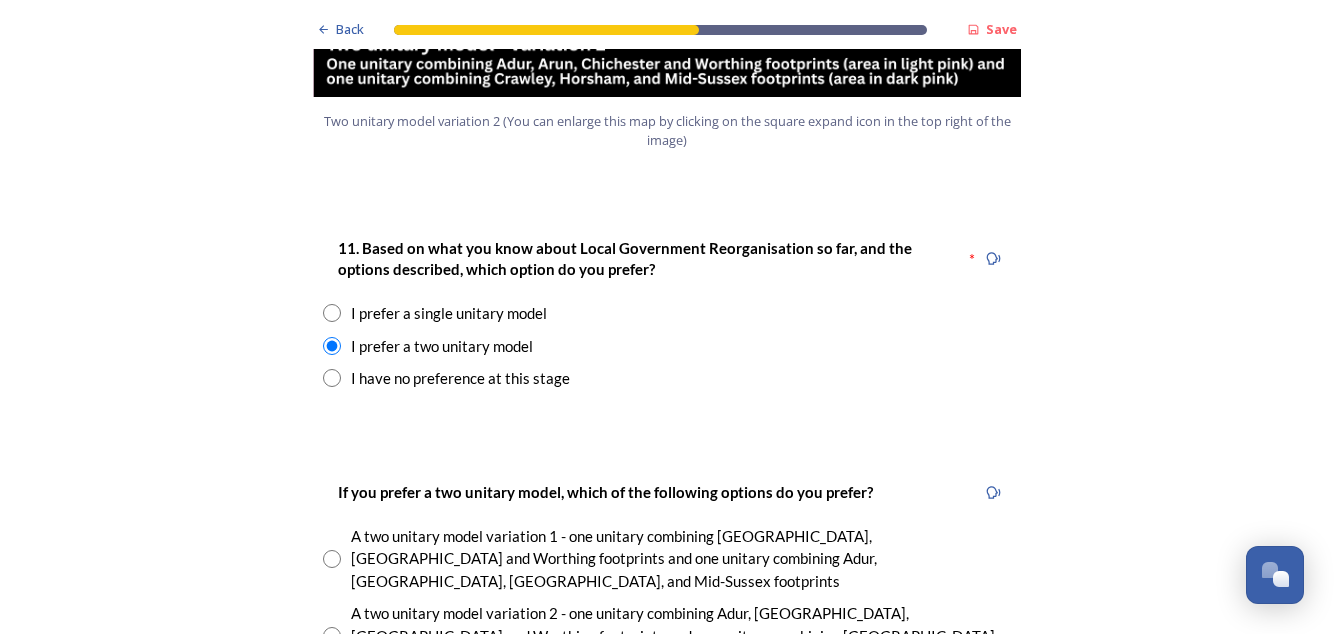 click at bounding box center (332, 636) 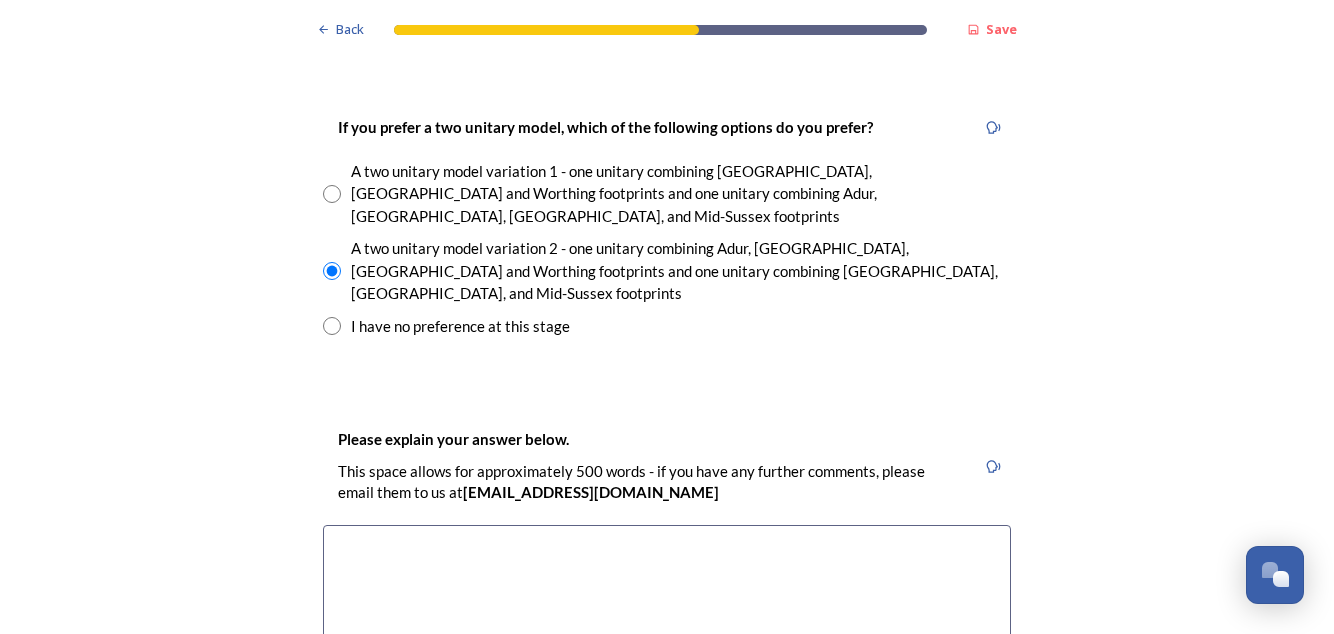 scroll, scrollTop: 2926, scrollLeft: 0, axis: vertical 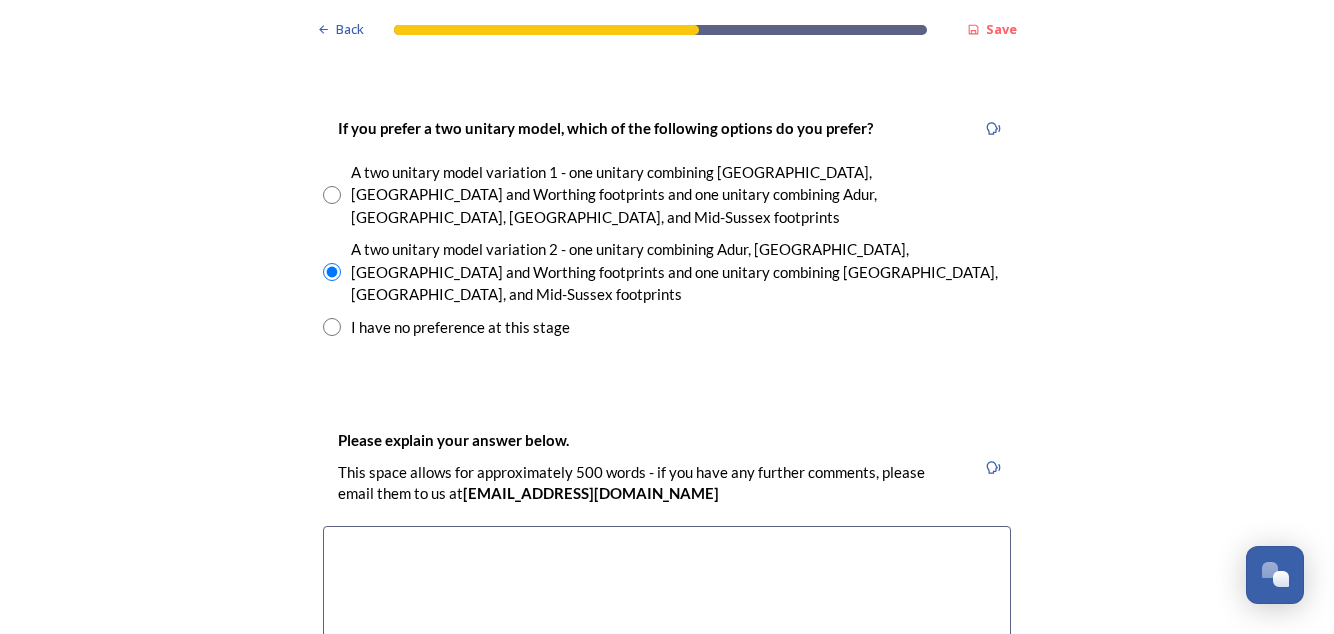 click on "Back Save Prioritising future services As explained on our  Shaping [GEOGRAPHIC_DATA] hub , Local Government Reorganisation for [GEOGRAPHIC_DATA] means that the county, district and borough councils will be replaced with one, or more than one, single-tier council (referred to as a unitary council) to deliver all your services.  Options currently being explored within [GEOGRAPHIC_DATA] are detailed on our  hub , but map visuals can be found below. A single county unitary , bringing the County Council and all seven District and Borough Councils services together to form a new unitary council for [GEOGRAPHIC_DATA]. Single unitary model (You can enlarge this map by clicking on the square expand icon in the top right of the image) Two unitary option, variation 1  -   one unitary combining Arun, [GEOGRAPHIC_DATA] and Worthing footprints and one unitary combining Adur, [GEOGRAPHIC_DATA], [GEOGRAPHIC_DATA], and Mid-Sussex footprints. Two unitary model variation 1 (You can enlarge this map by clicking on the square expand icon in the top right of the image) * Other 5" at bounding box center (667, 568) 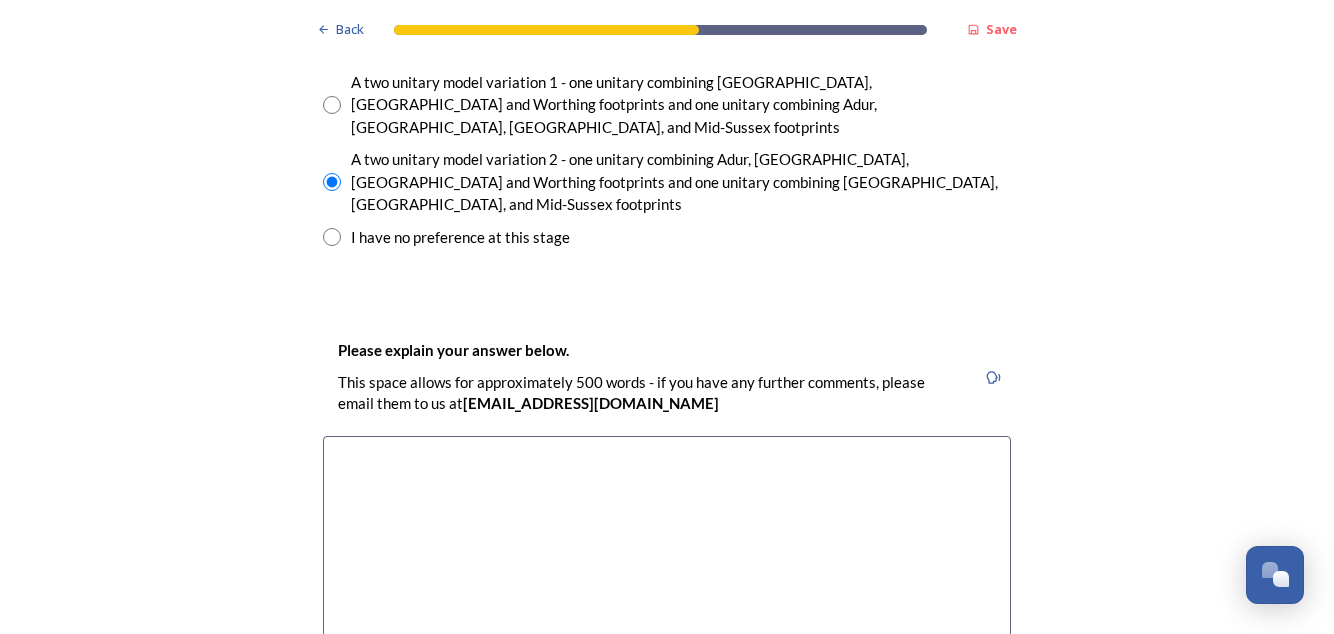 scroll, scrollTop: 3016, scrollLeft: 0, axis: vertical 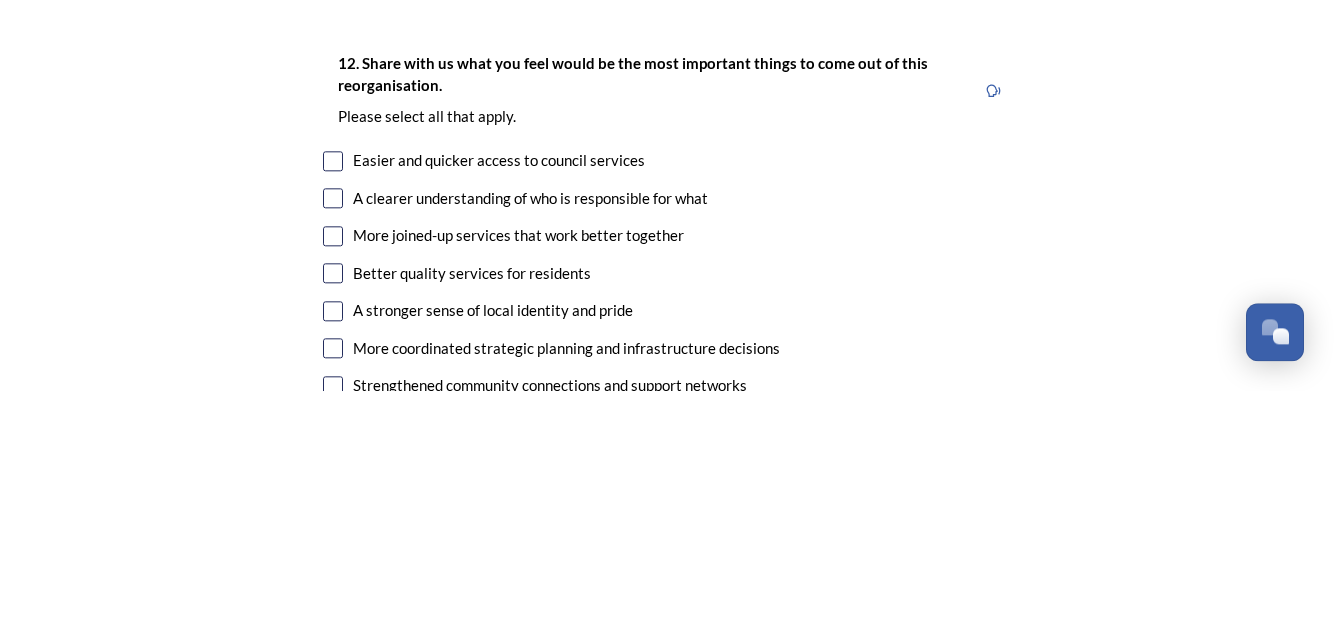 type on "Variation 2 comprises the areas I interact with most in [GEOGRAPHIC_DATA] and therefore care about most." 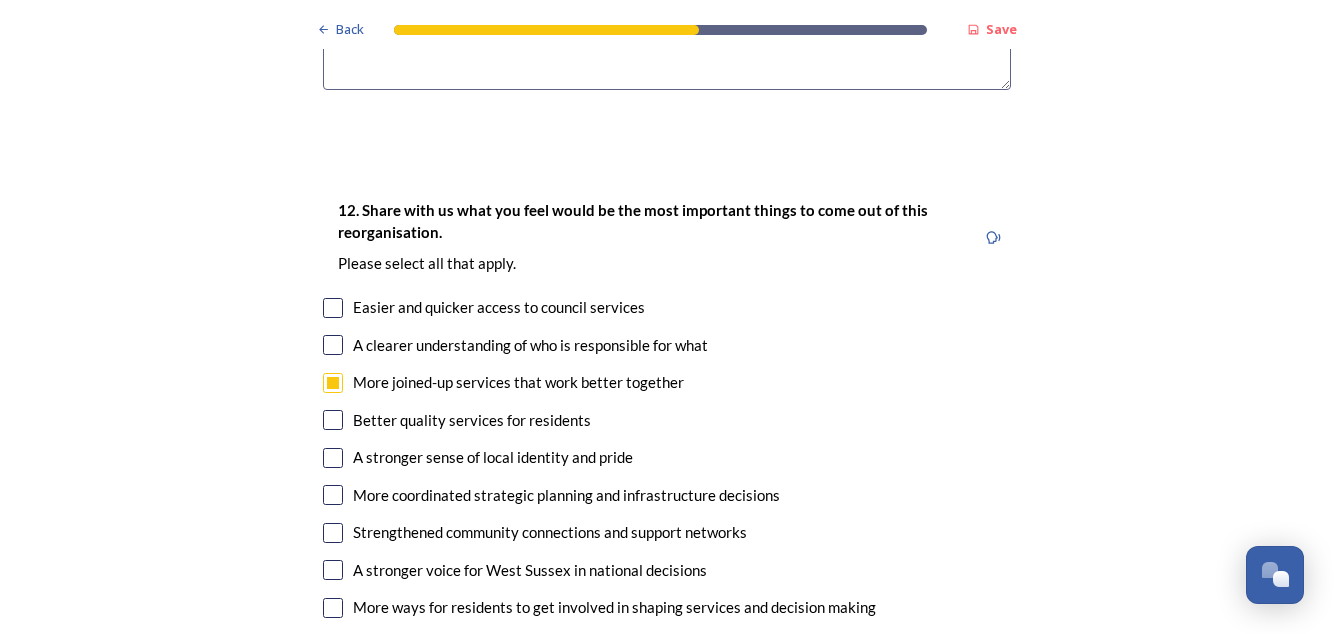 scroll, scrollTop: 3586, scrollLeft: 0, axis: vertical 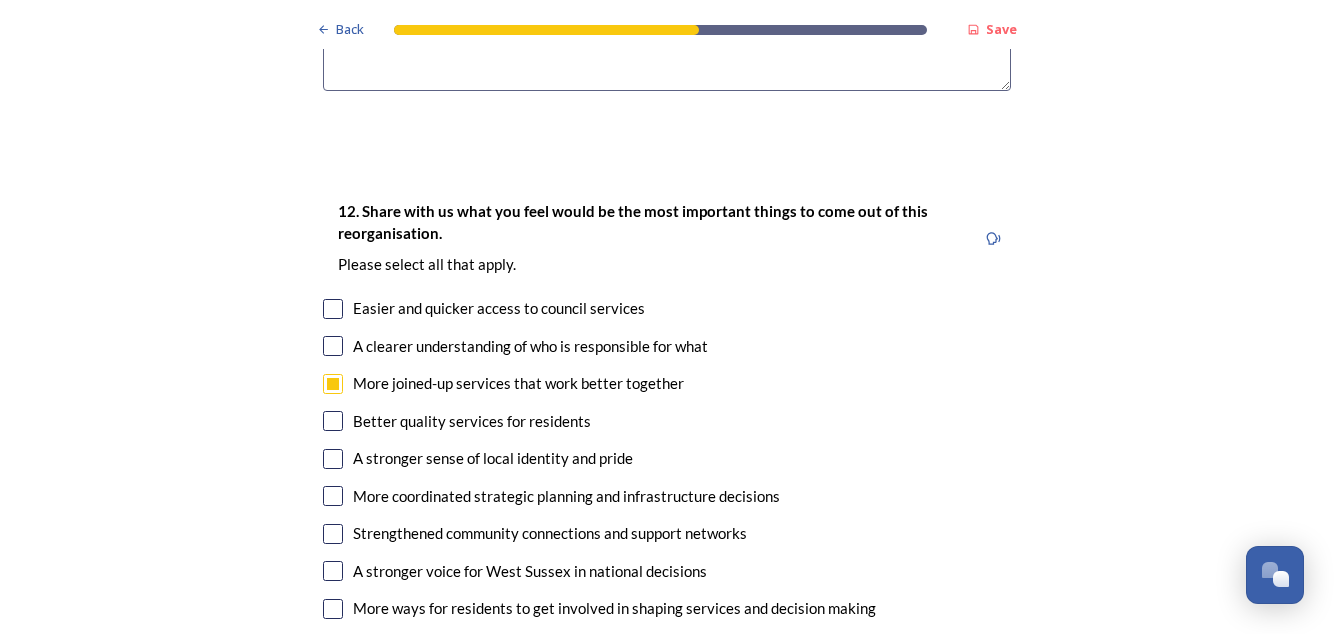 click at bounding box center [333, 496] 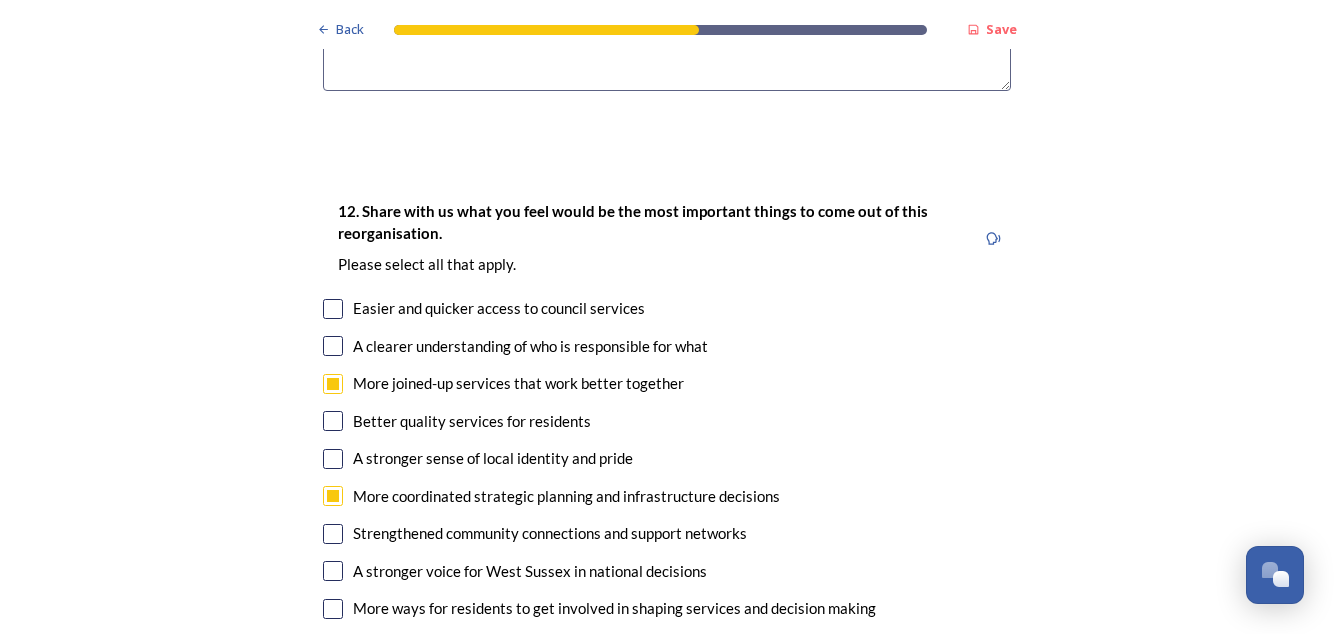 click at bounding box center [333, 421] 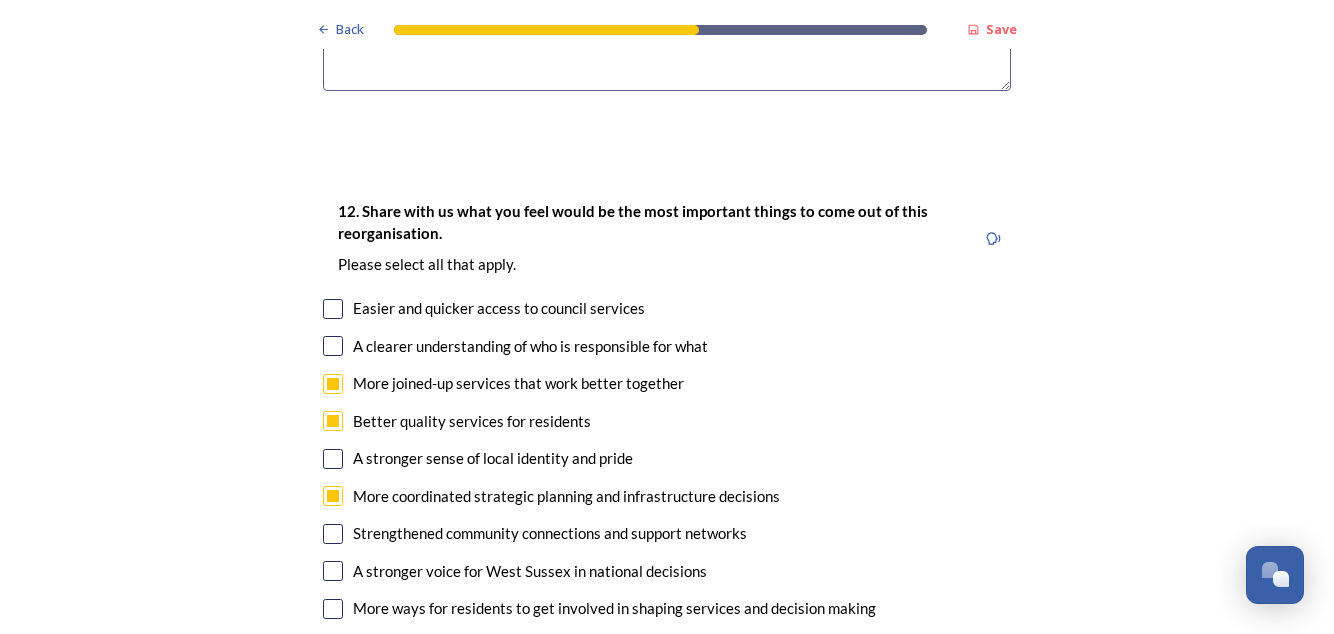 click at bounding box center (333, 534) 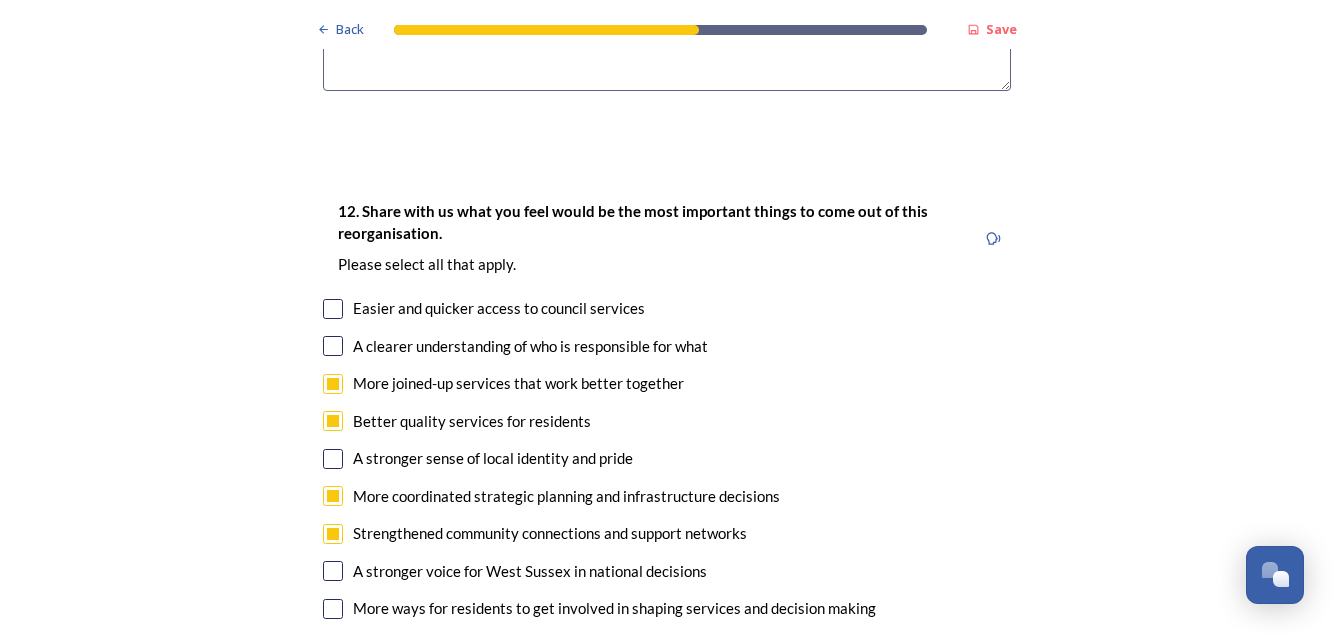 click at bounding box center [333, 646] 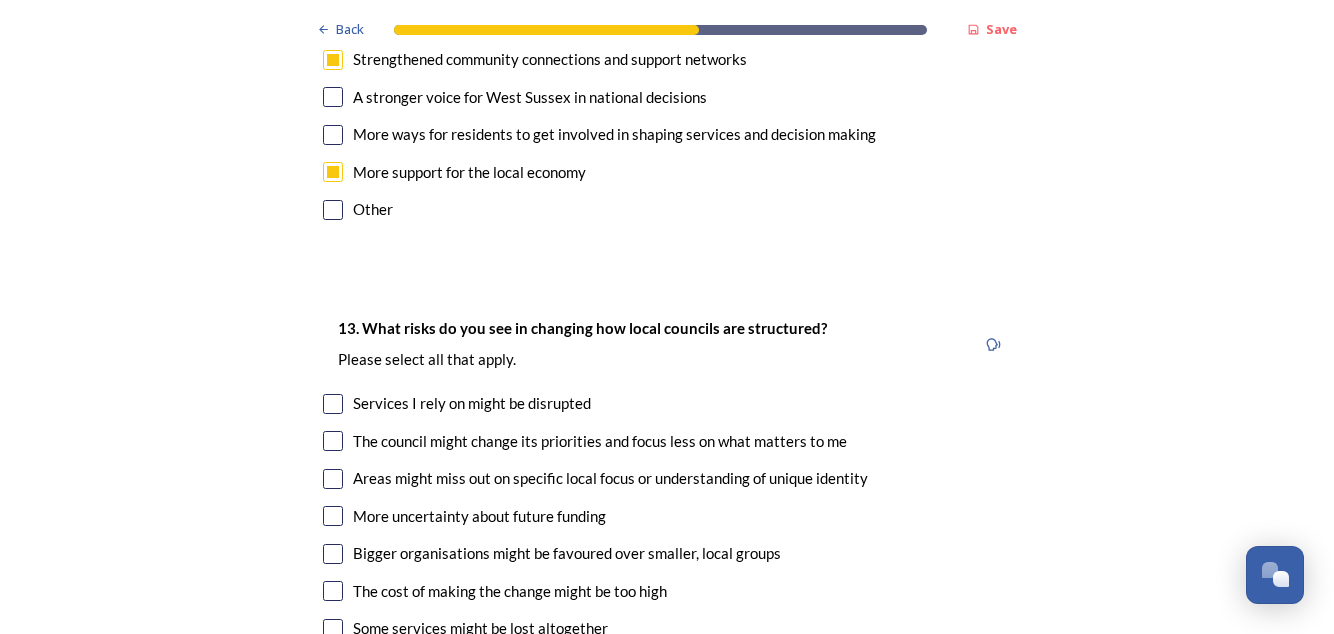 scroll, scrollTop: 4062, scrollLeft: 0, axis: vertical 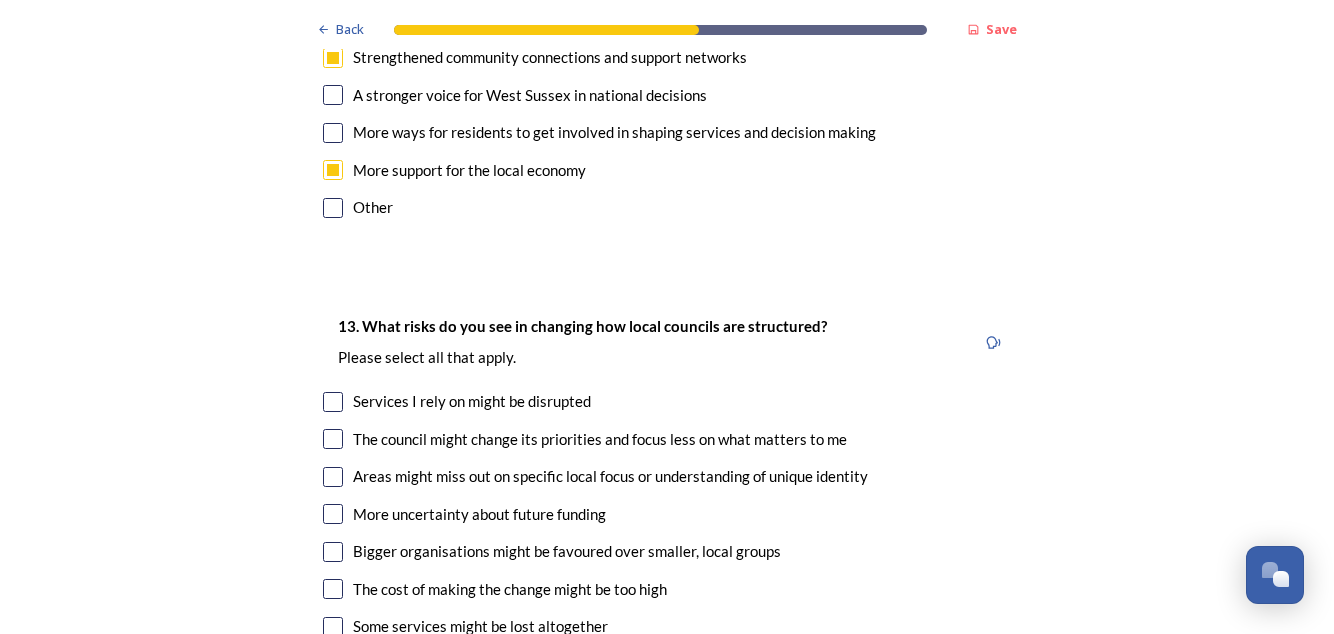 click at bounding box center (333, 477) 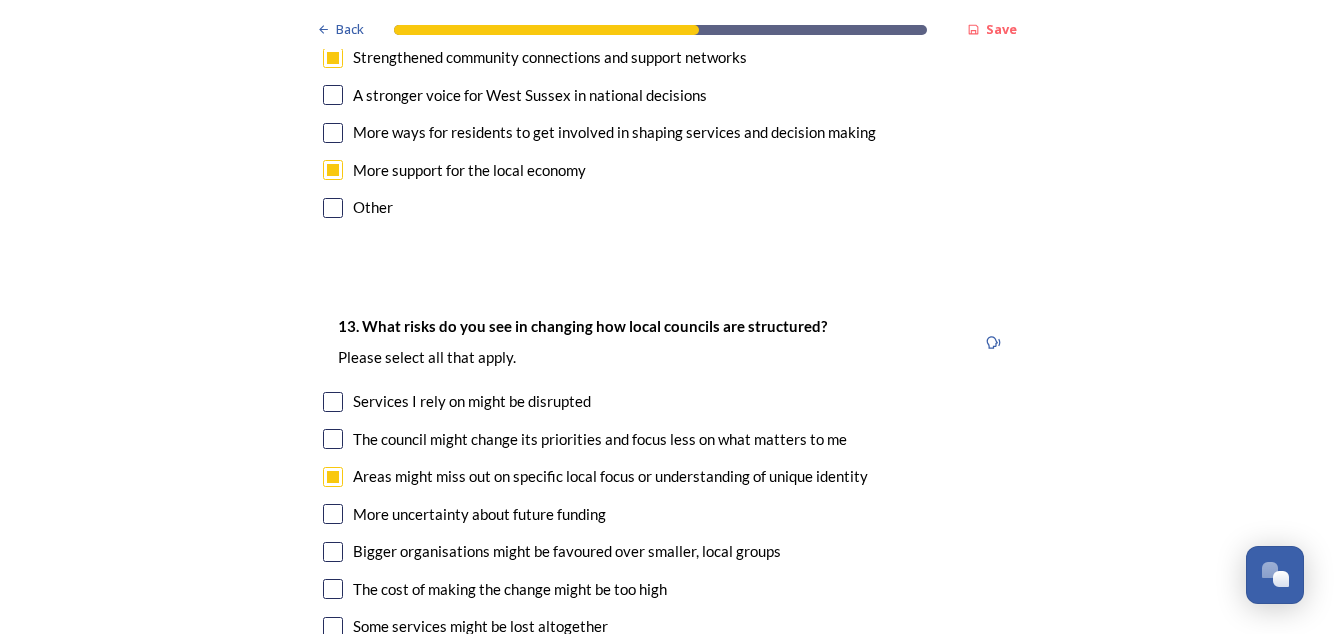 click at bounding box center [333, 439] 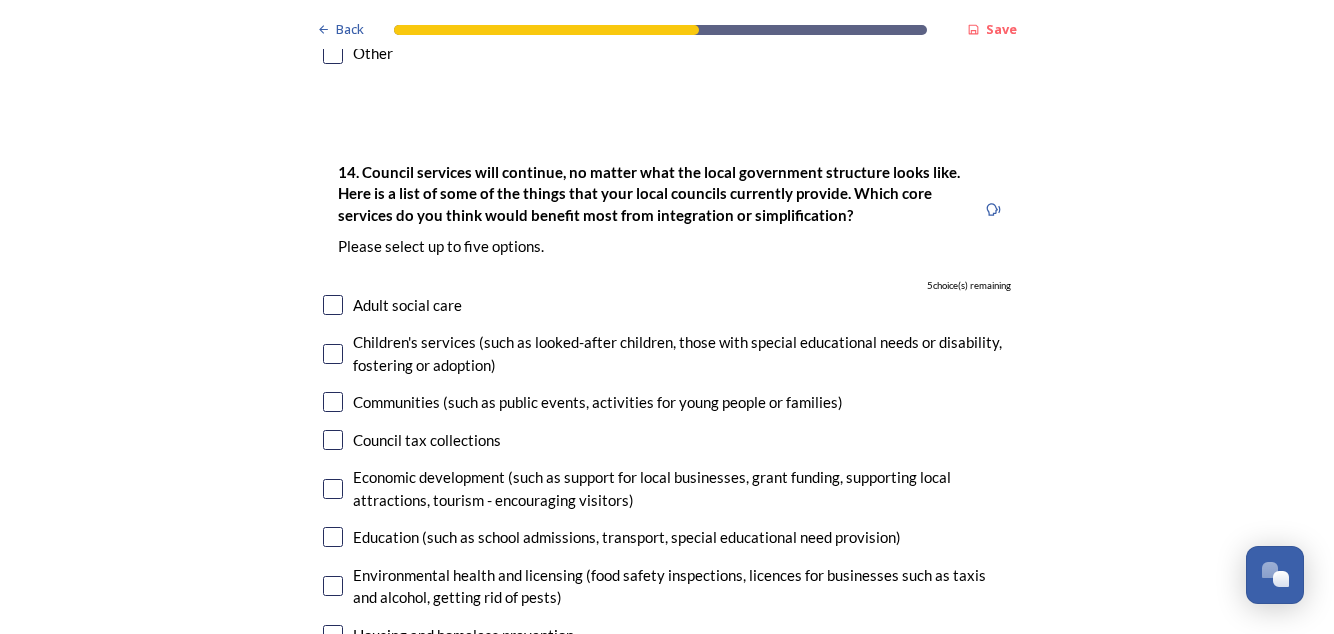 scroll, scrollTop: 4711, scrollLeft: 0, axis: vertical 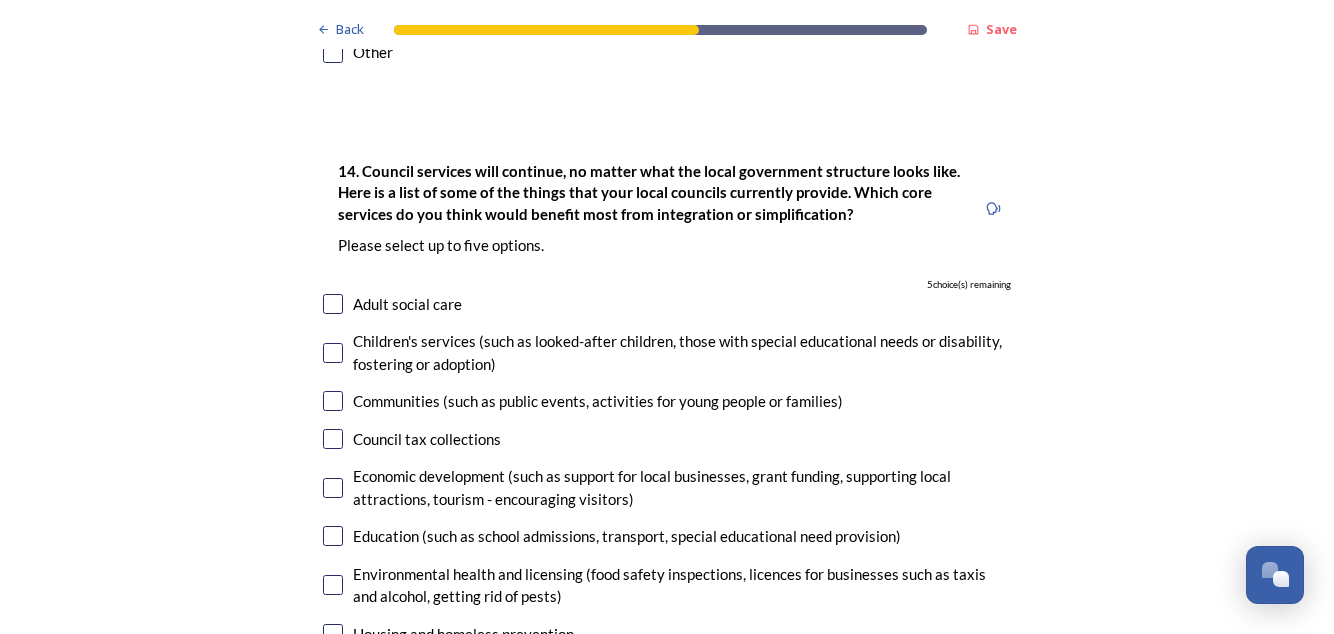 click at bounding box center (333, 304) 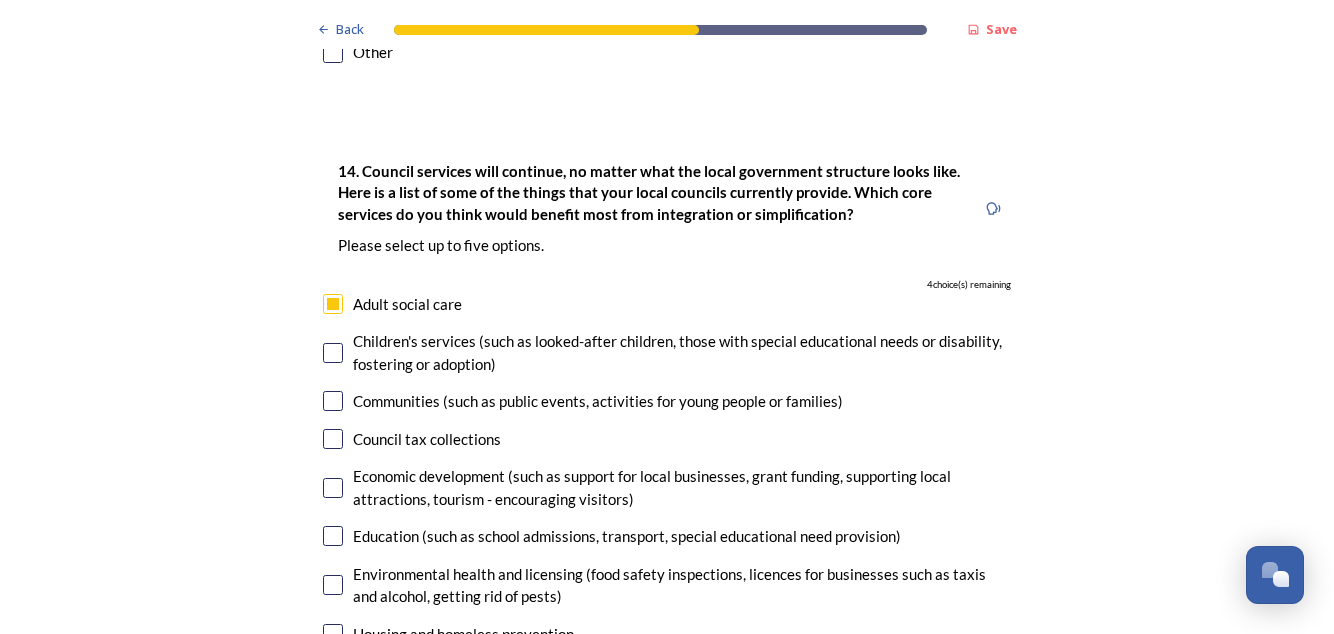 click at bounding box center [333, 353] 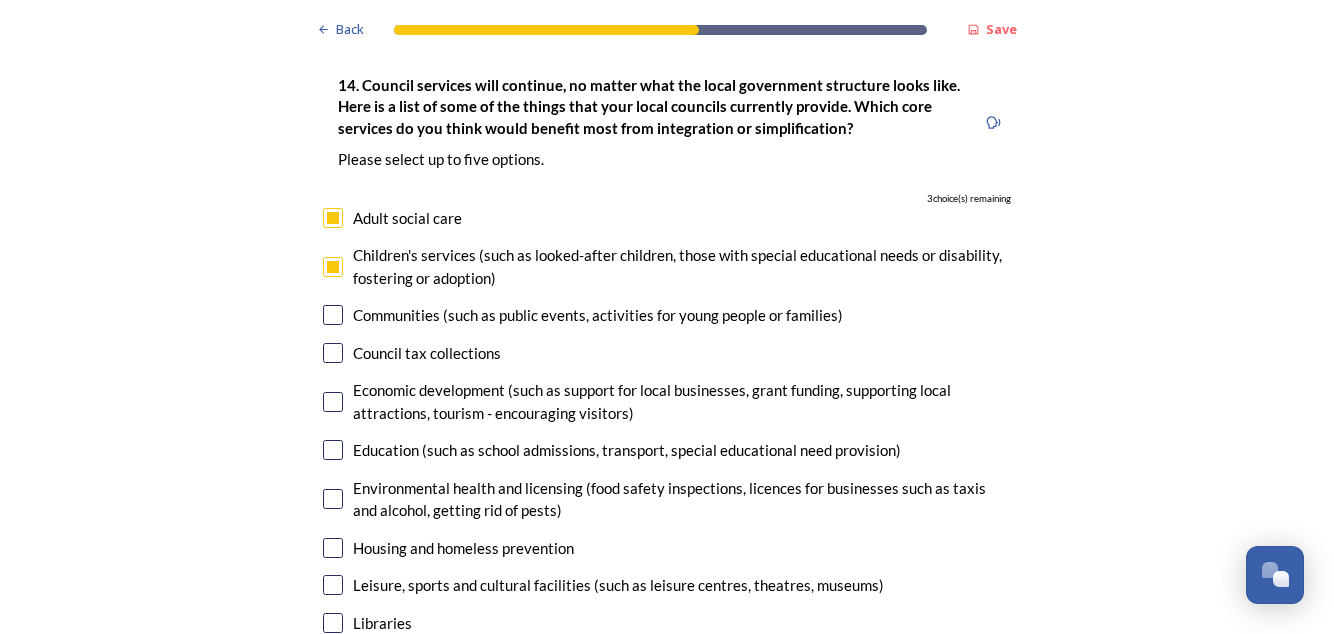 scroll, scrollTop: 4794, scrollLeft: 0, axis: vertical 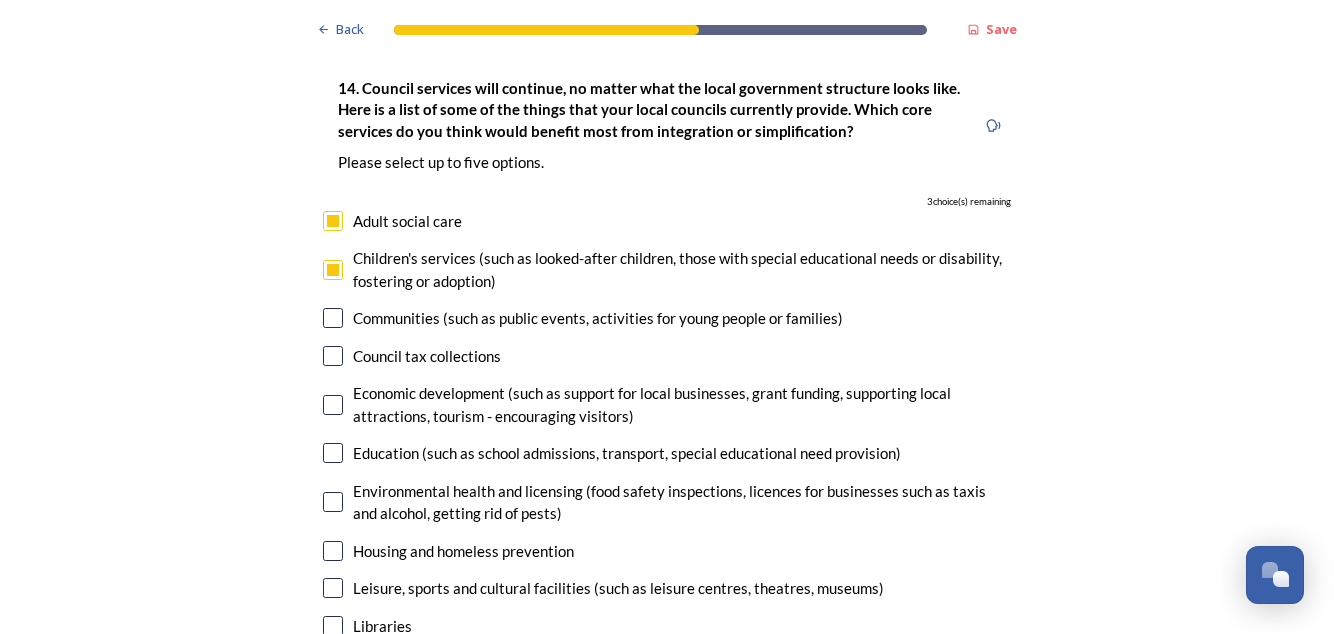 click on "Communities (such as public events, activities for young people or families)" at bounding box center [667, 318] 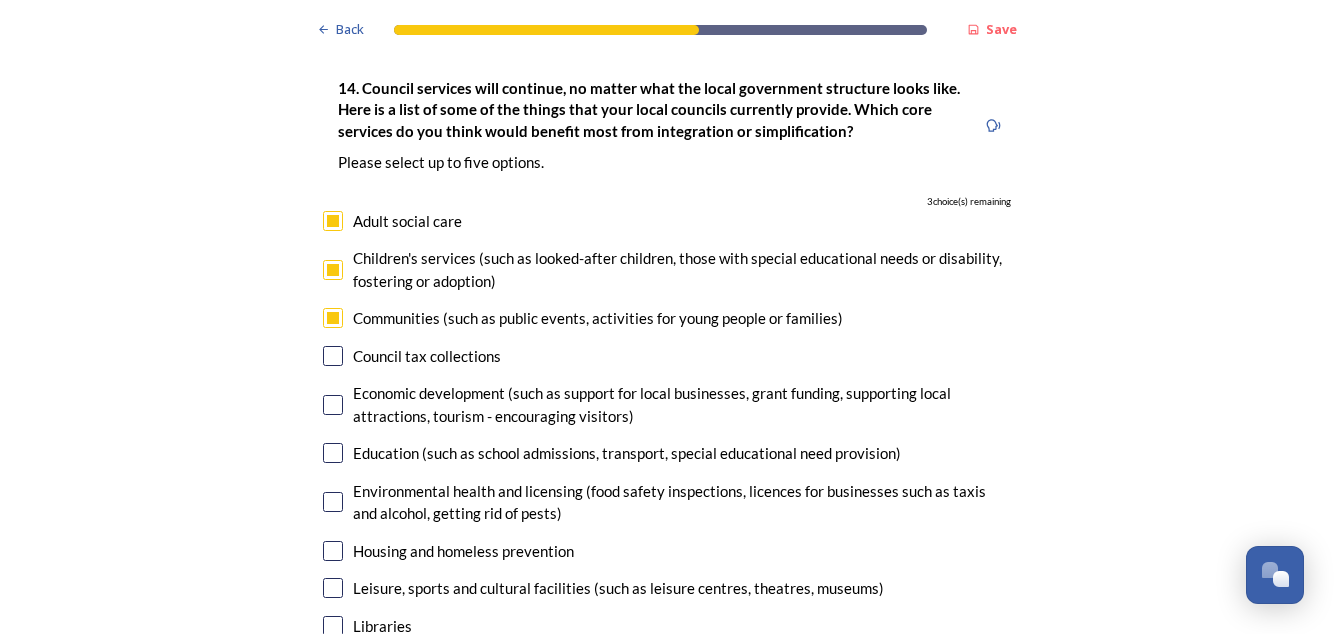 checkbox on "true" 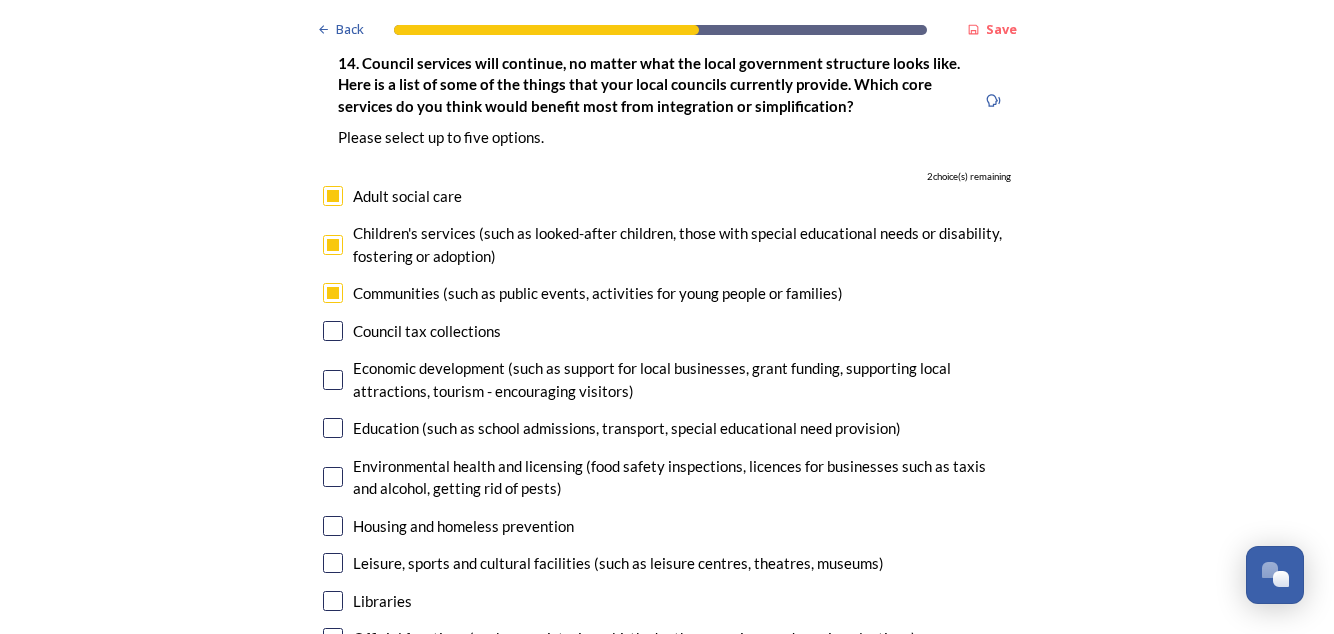 scroll, scrollTop: 4822, scrollLeft: 0, axis: vertical 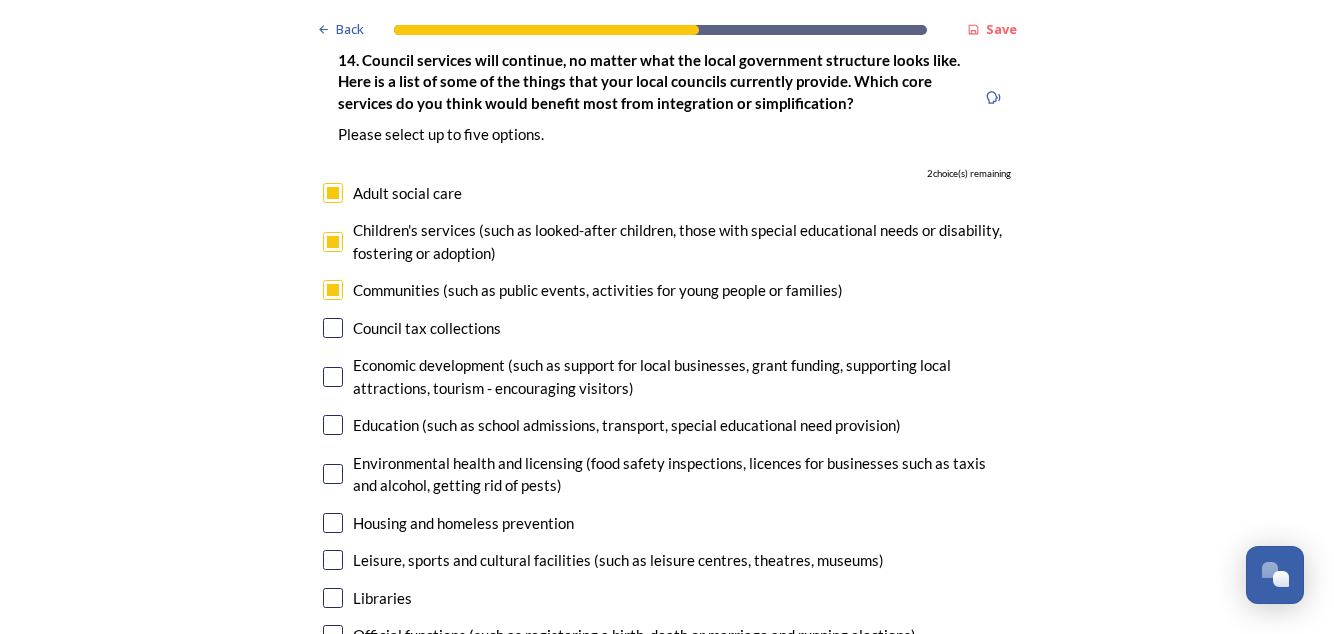 click at bounding box center [333, 377] 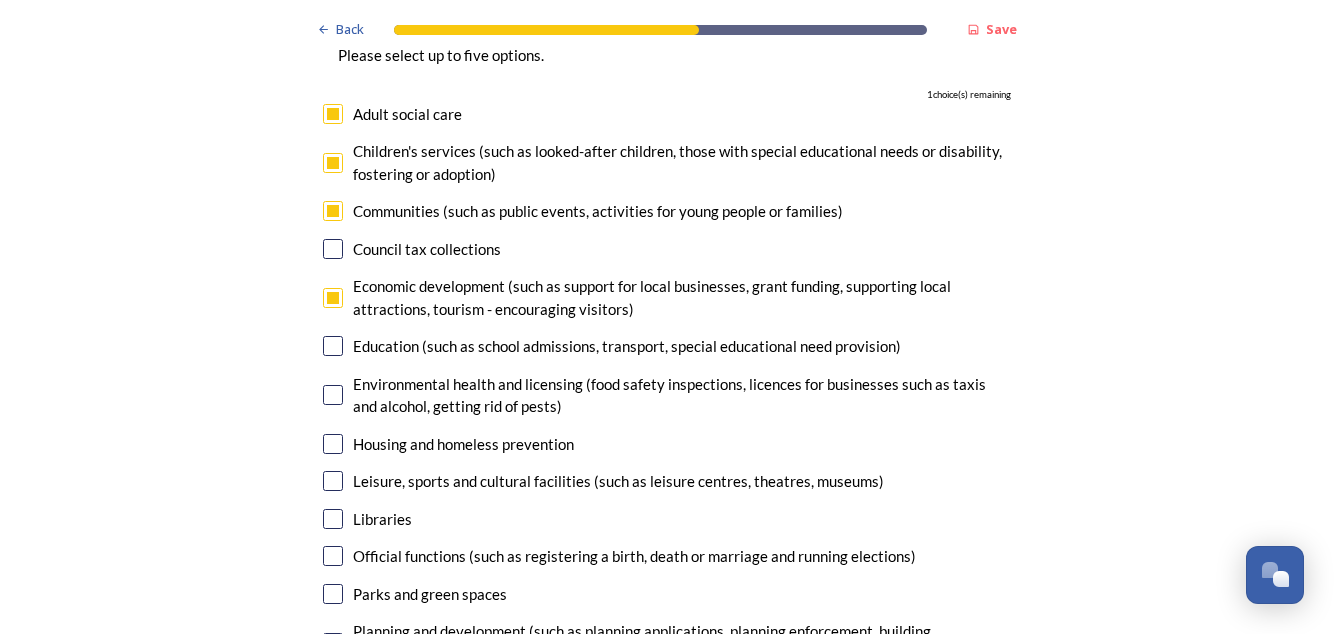 scroll, scrollTop: 4900, scrollLeft: 0, axis: vertical 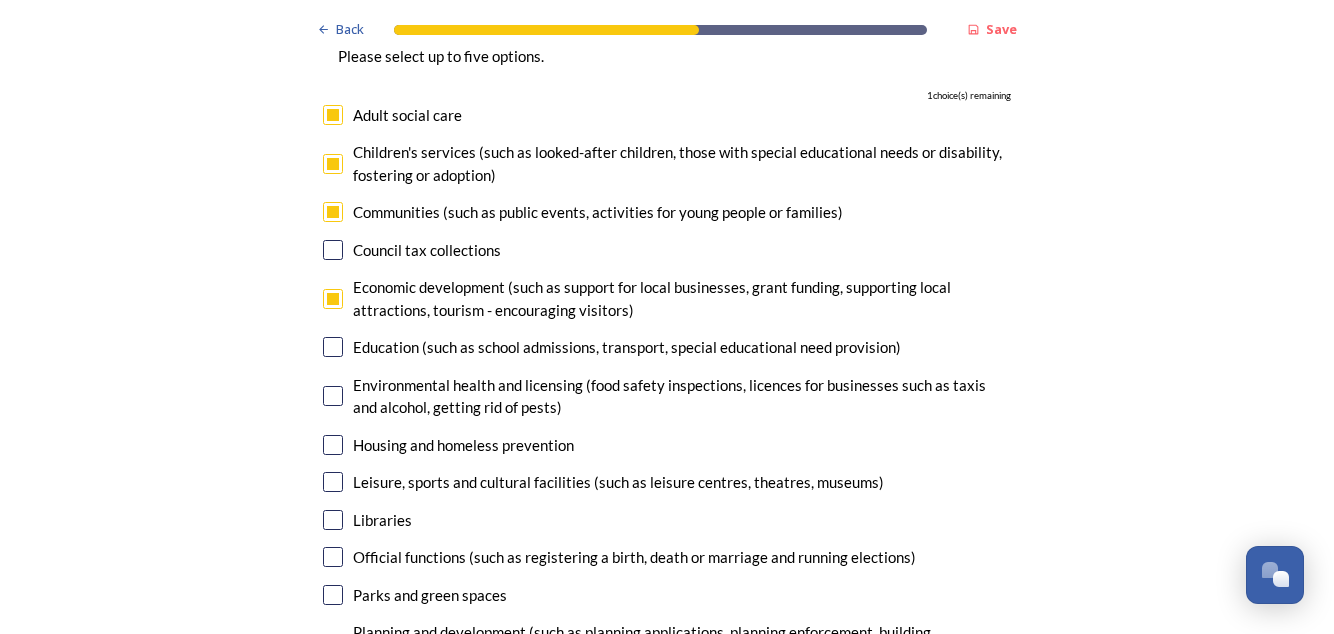 click at bounding box center [333, 445] 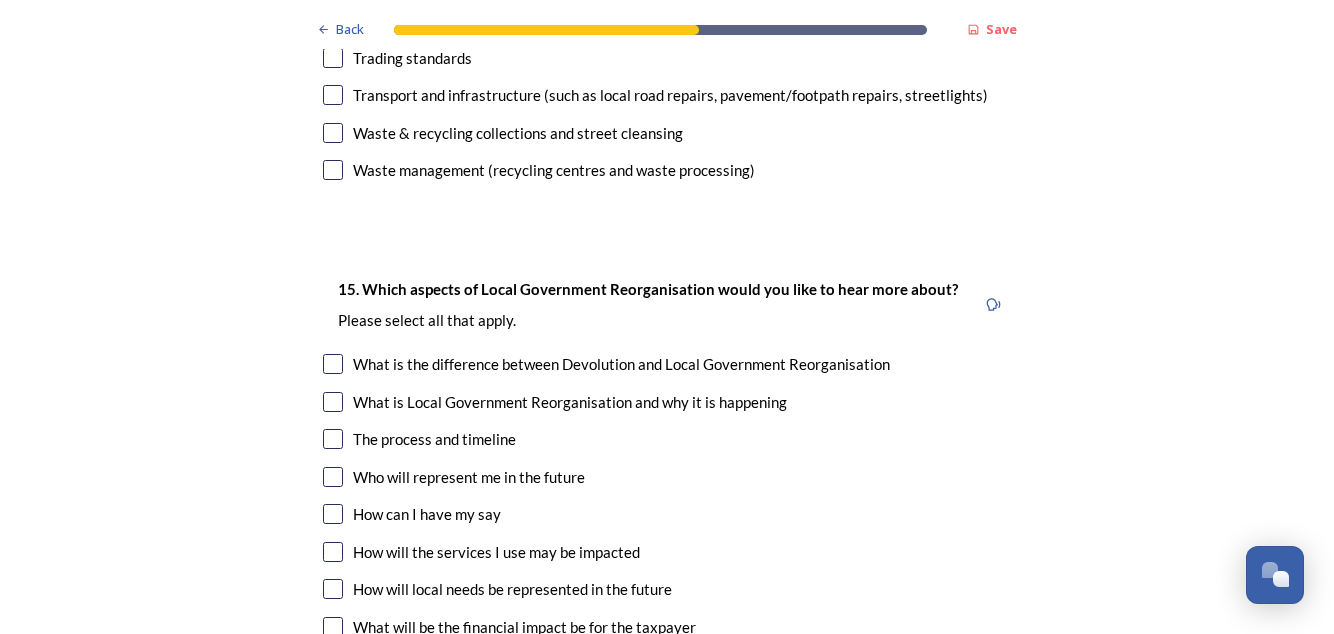 scroll, scrollTop: 5641, scrollLeft: 0, axis: vertical 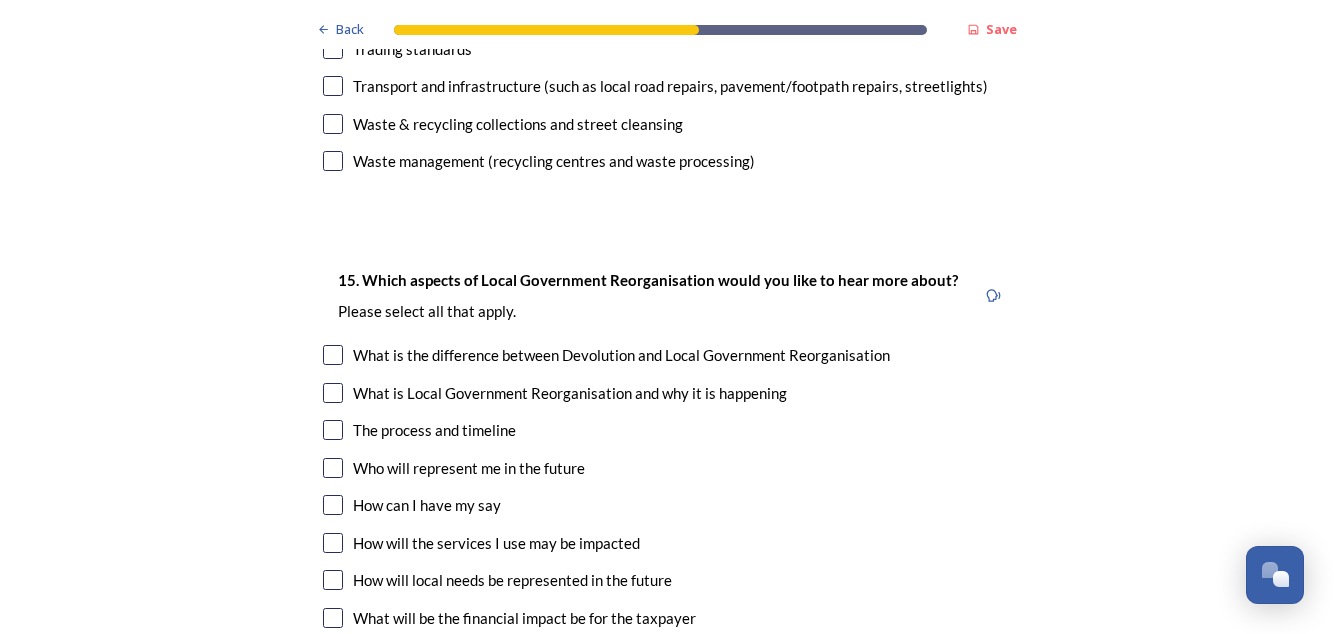 click at bounding box center [333, 430] 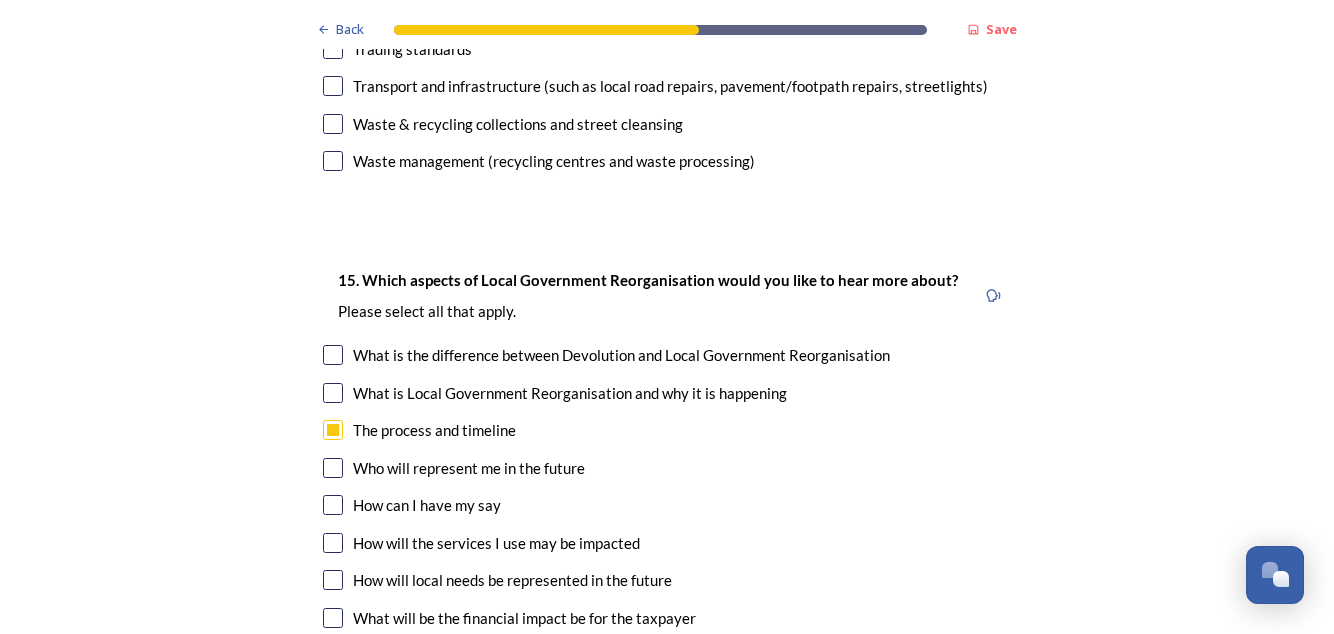 click at bounding box center (333, 618) 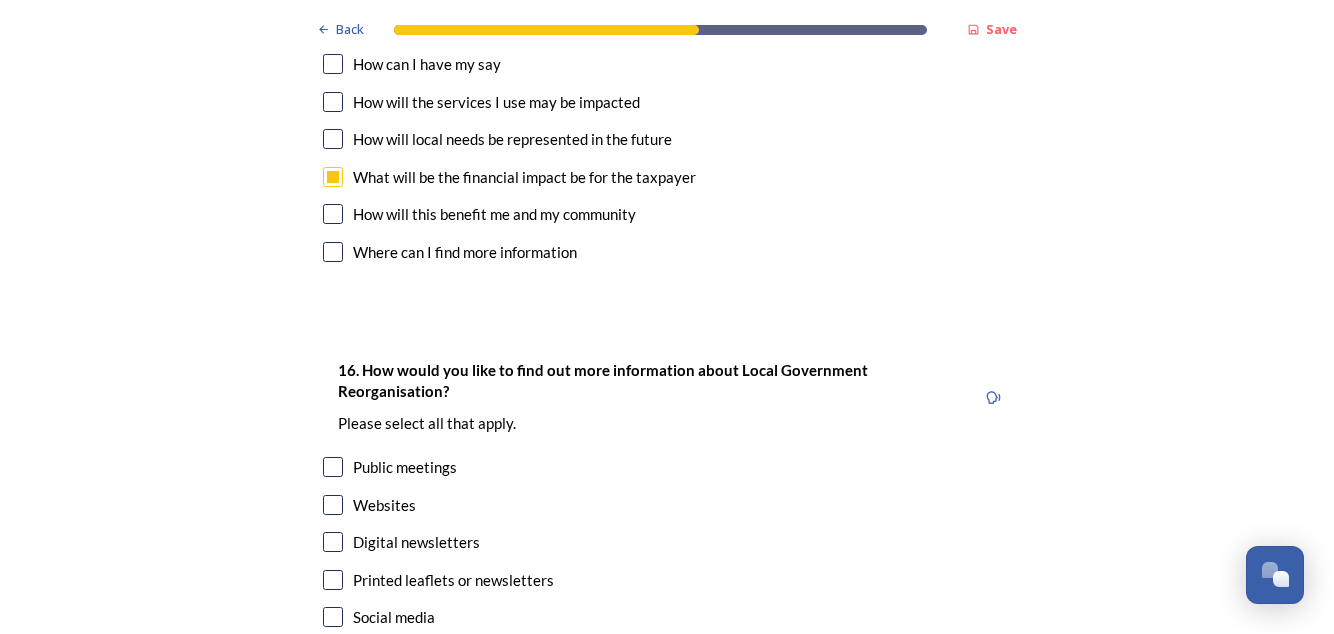 scroll, scrollTop: 6081, scrollLeft: 0, axis: vertical 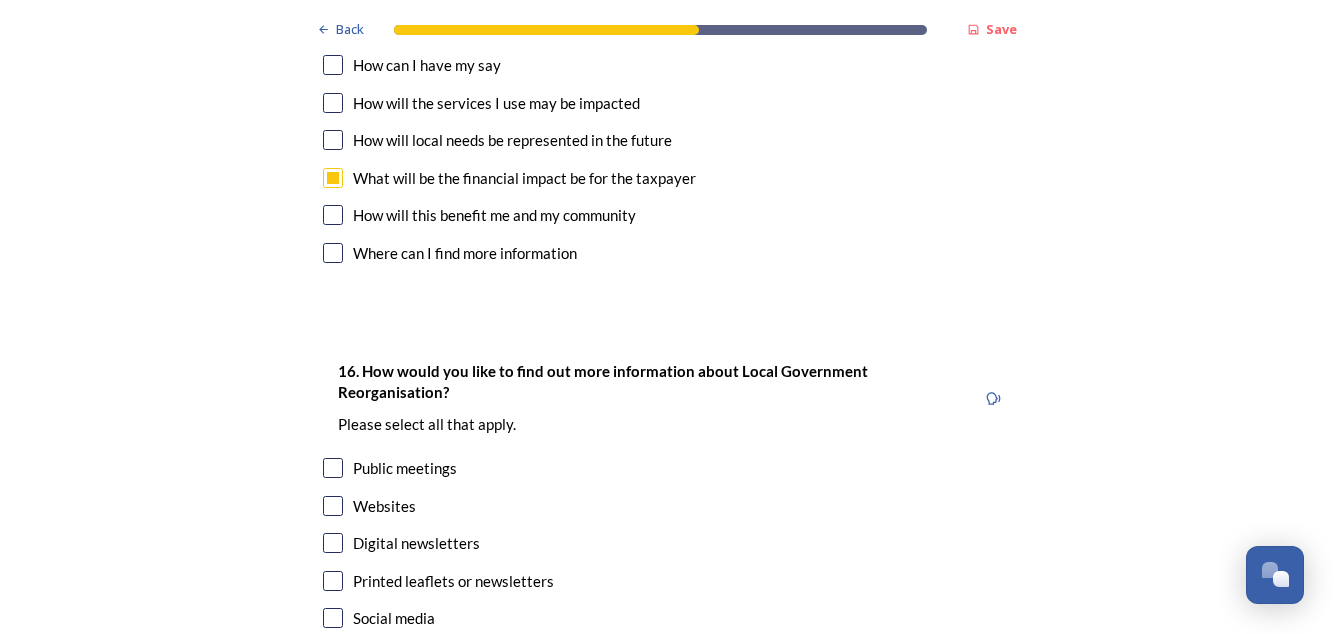click at bounding box center (333, 506) 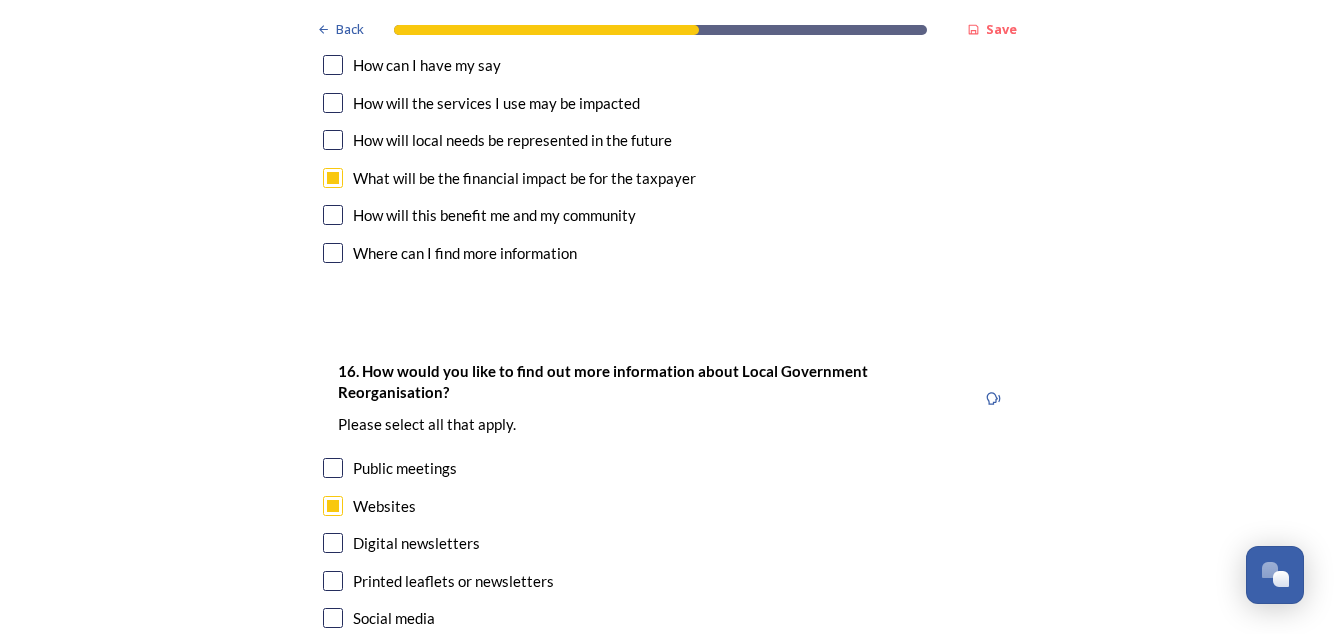 click at bounding box center [333, 543] 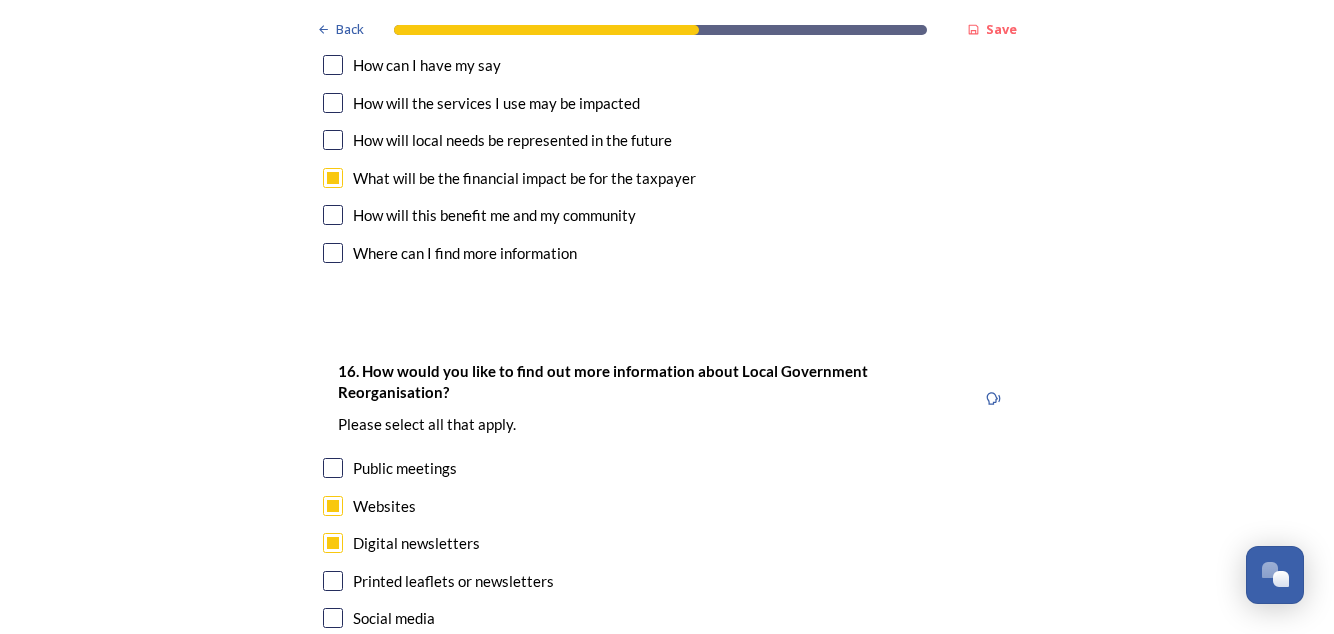 click at bounding box center [333, 581] 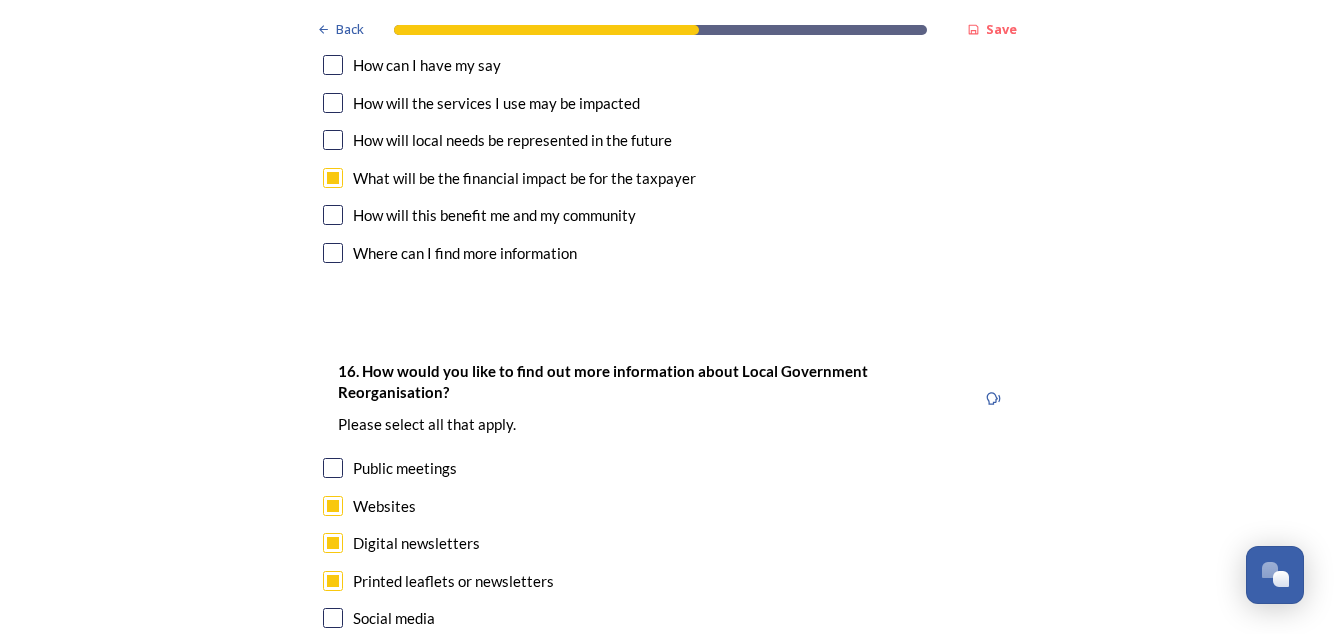 click on "Continue" at bounding box center [653, 766] 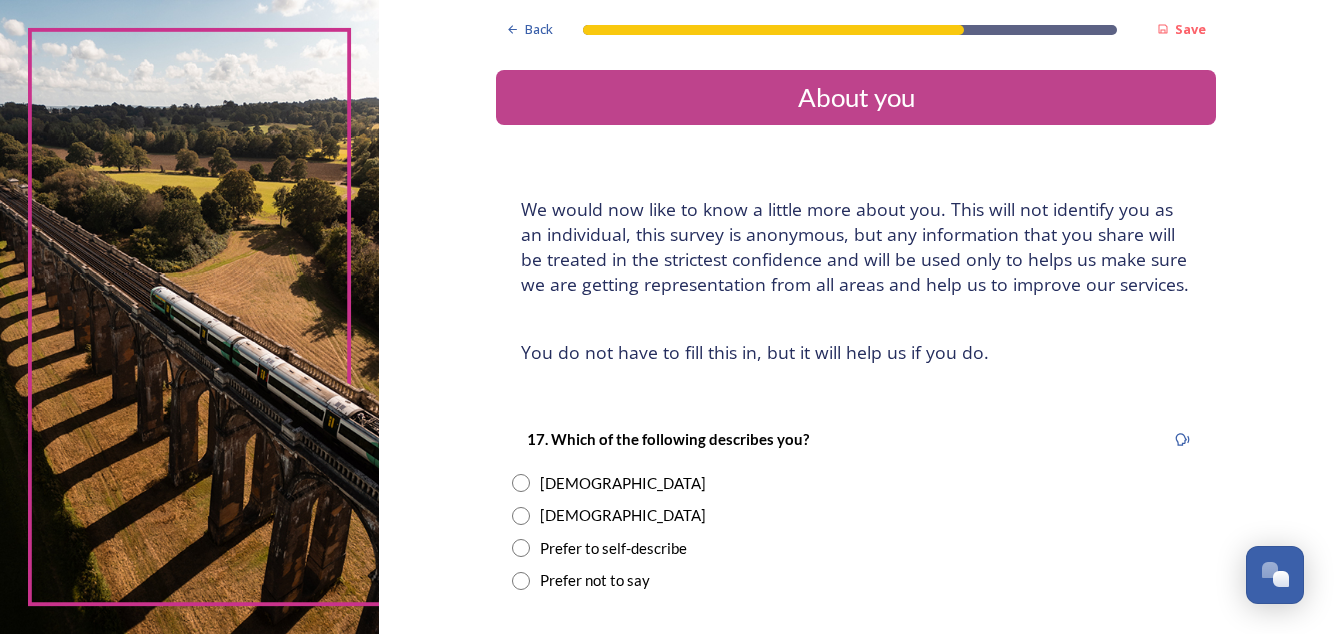 click at bounding box center [521, 516] 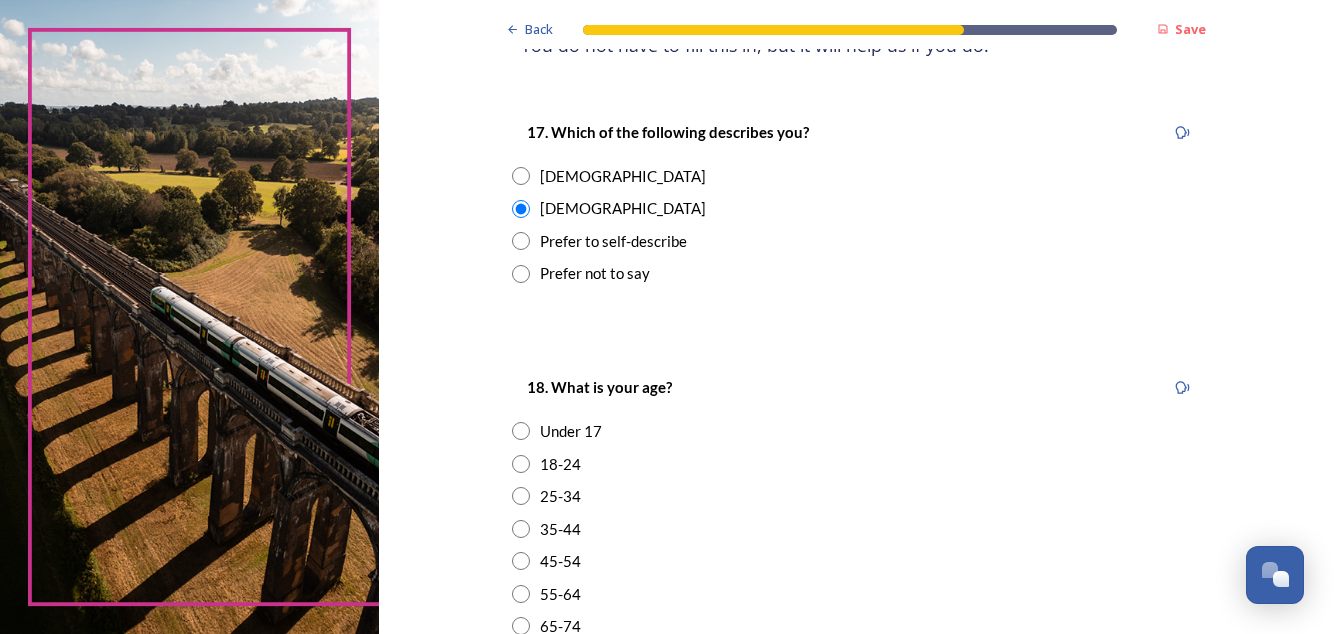 scroll, scrollTop: 309, scrollLeft: 0, axis: vertical 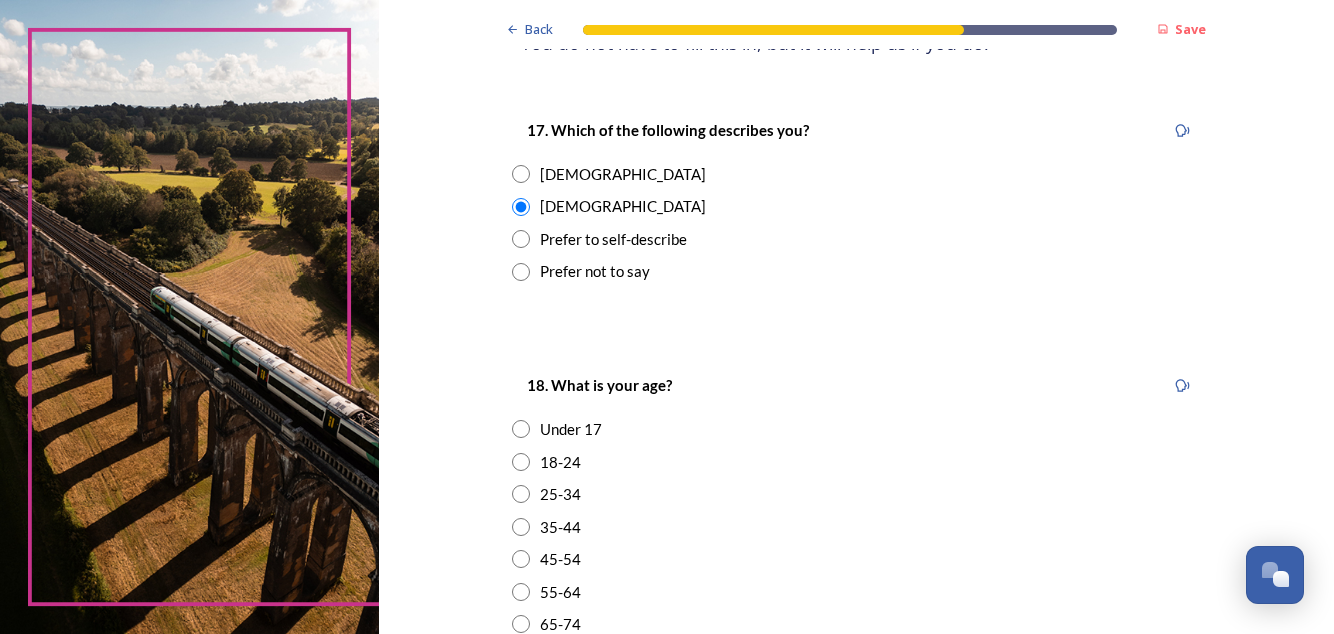 click at bounding box center (521, 657) 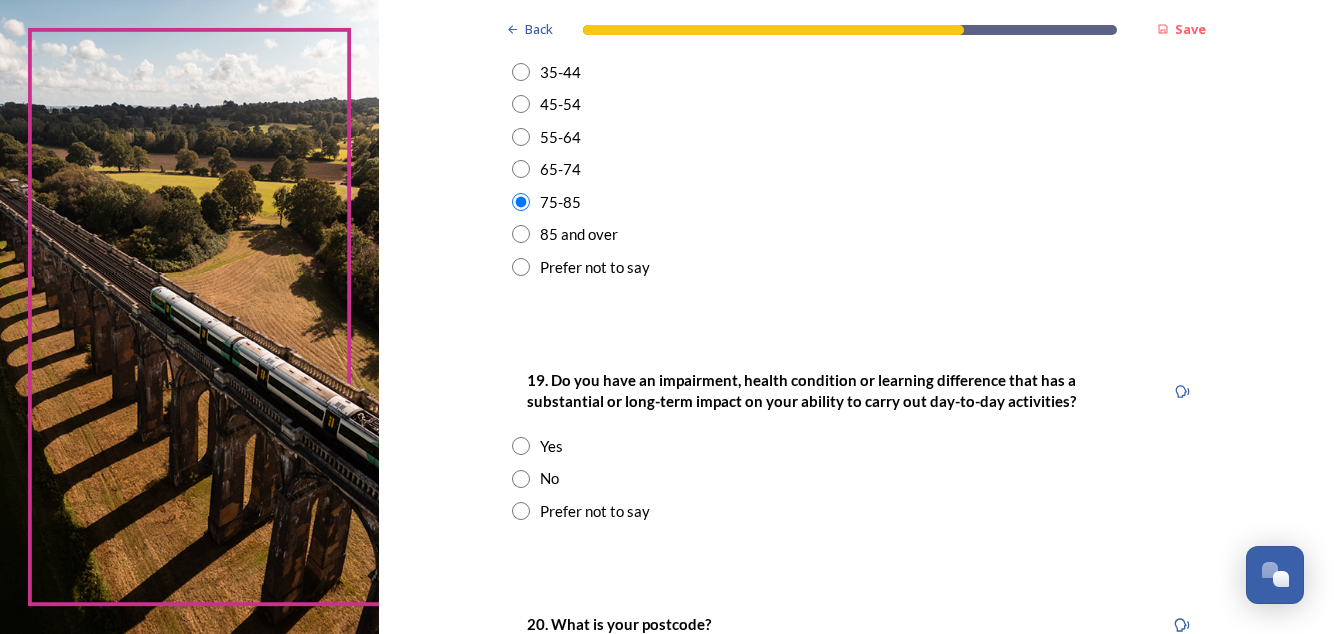 scroll, scrollTop: 764, scrollLeft: 0, axis: vertical 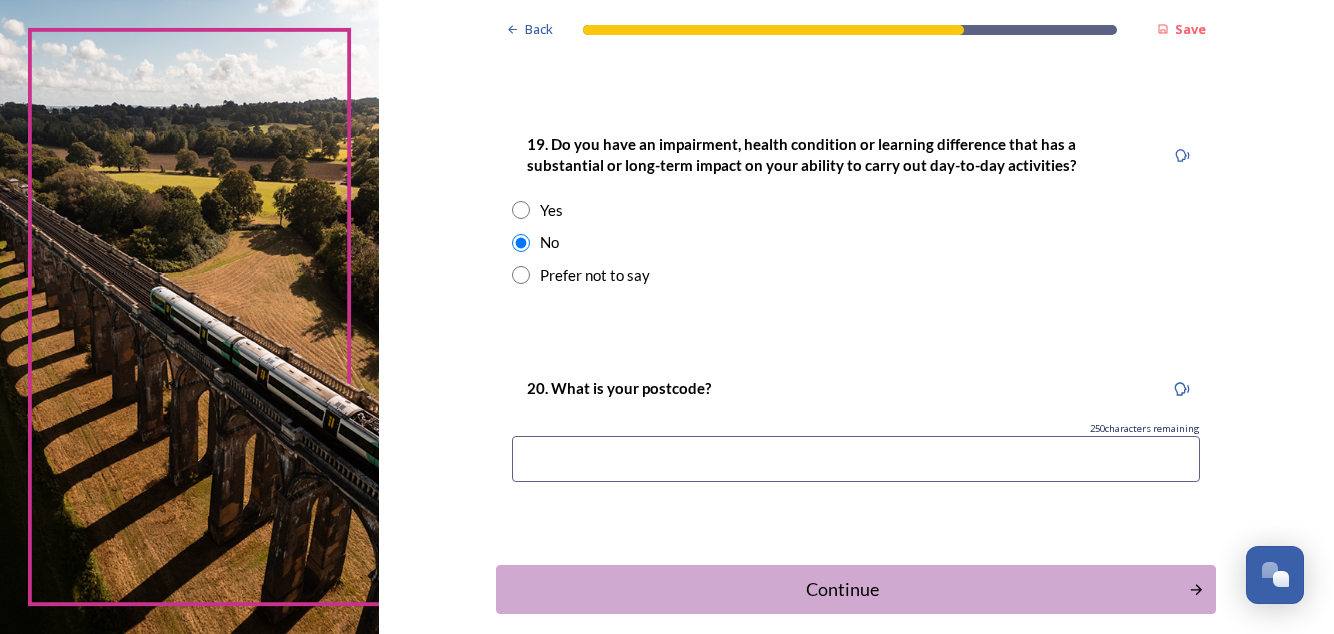 click at bounding box center [856, 459] 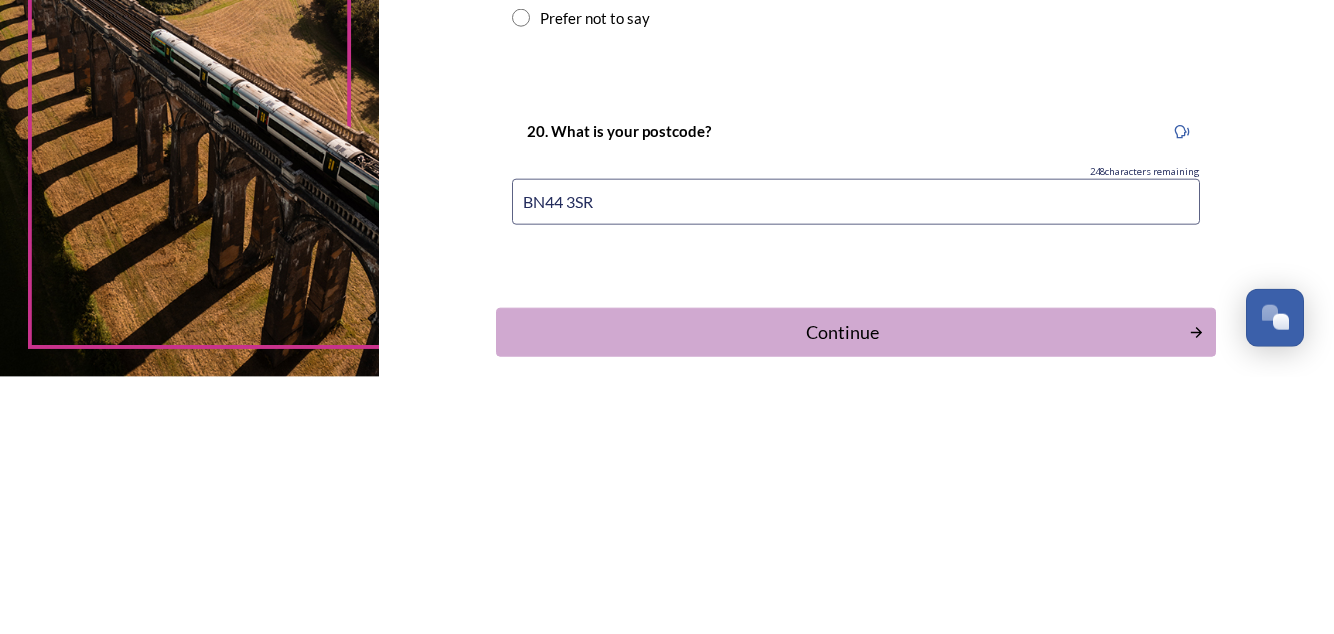 type on "BN44 3SR" 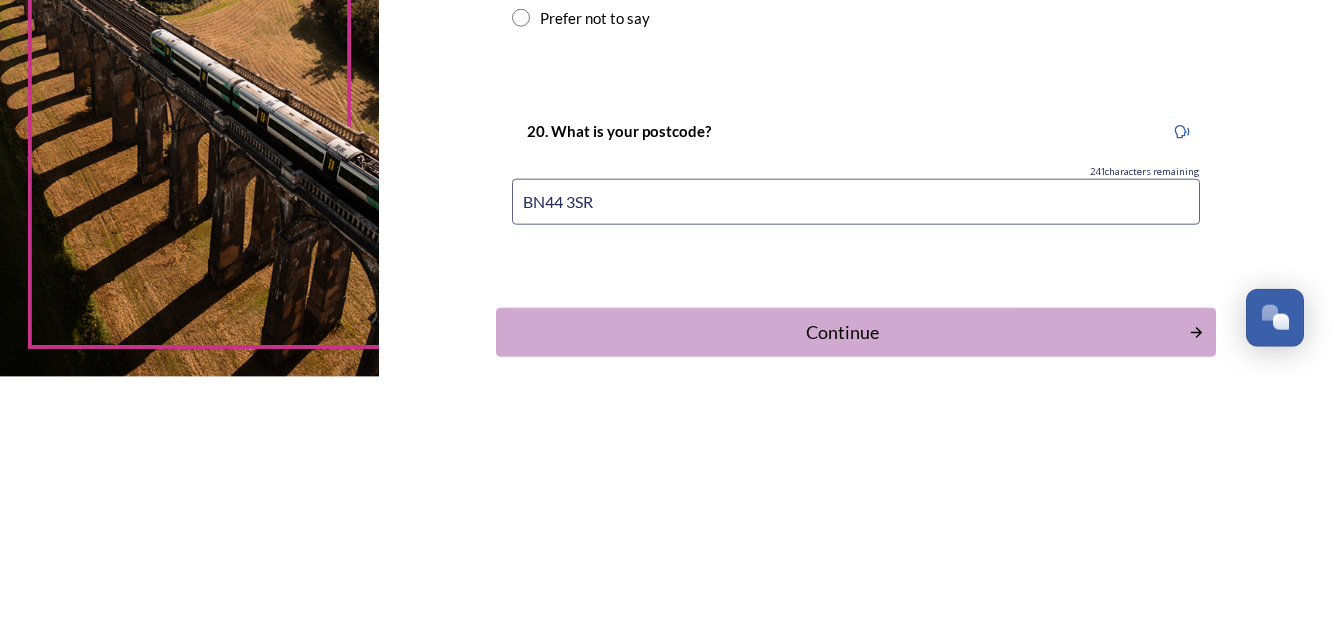 click on "Continue" at bounding box center (842, 589) 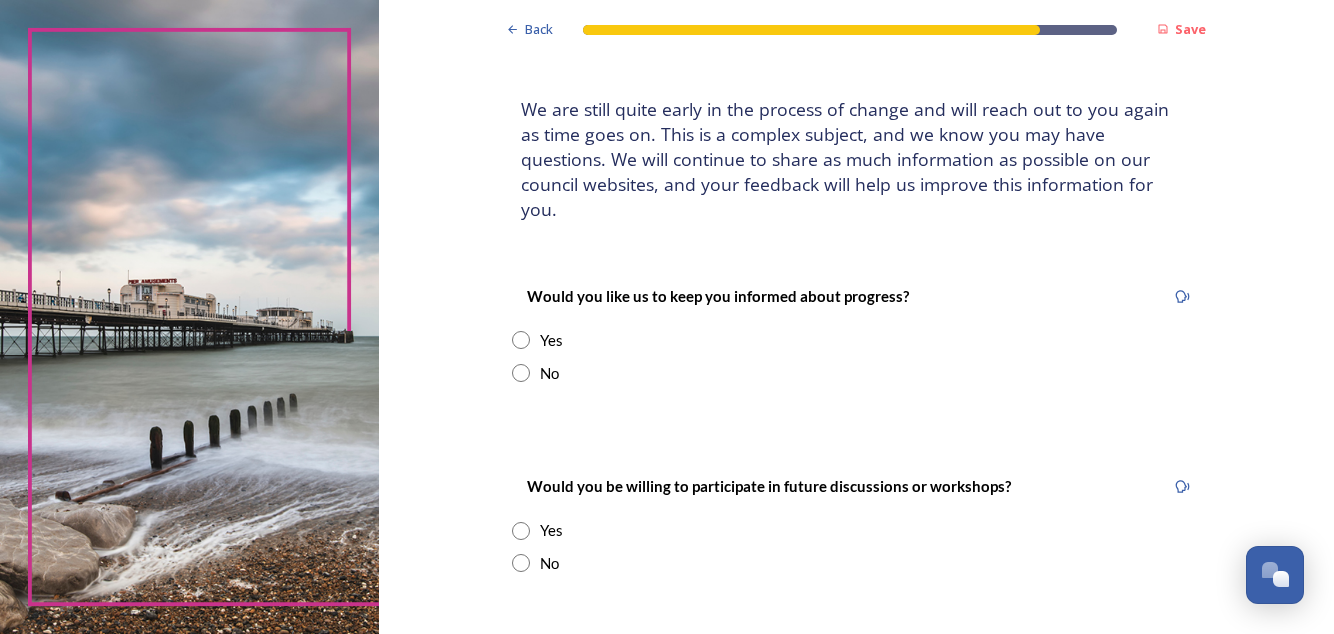 scroll, scrollTop: 98, scrollLeft: 0, axis: vertical 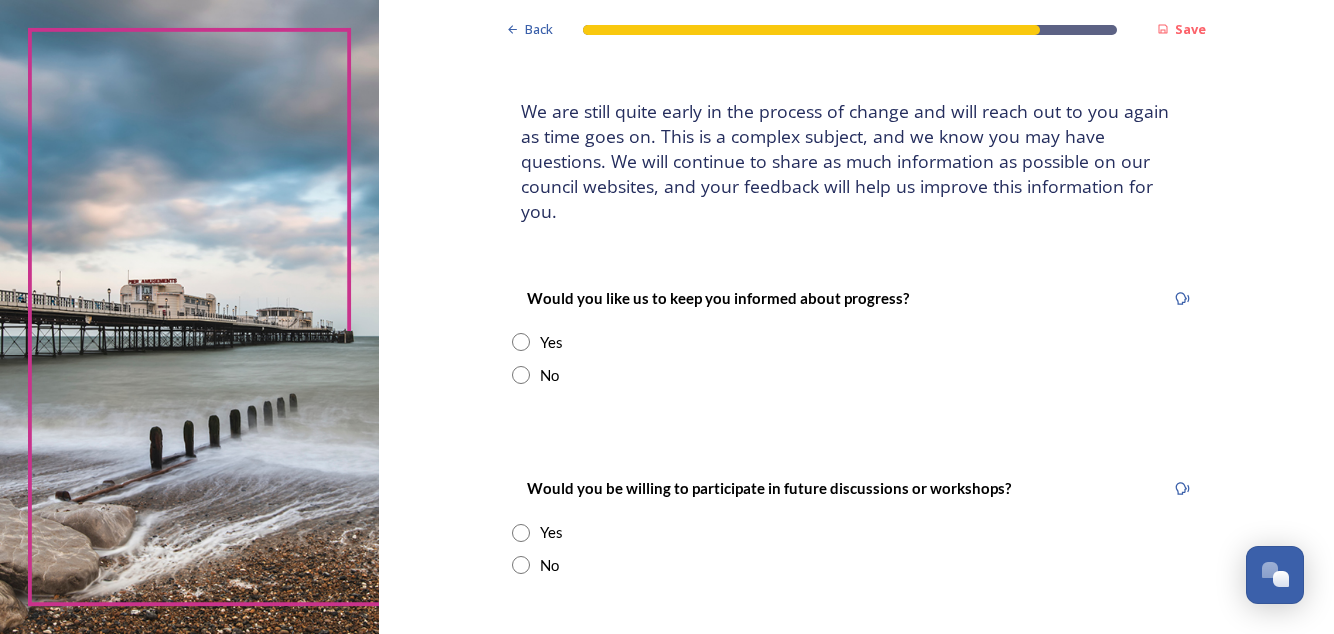 click at bounding box center (521, 342) 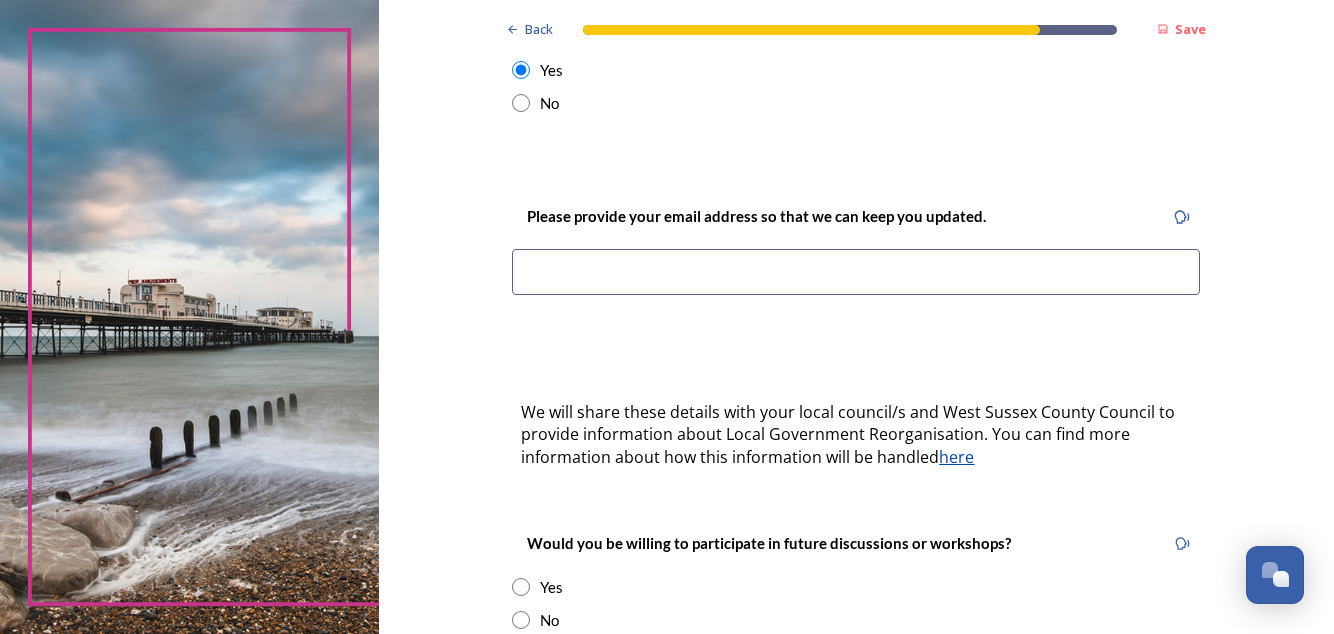 scroll, scrollTop: 372, scrollLeft: 0, axis: vertical 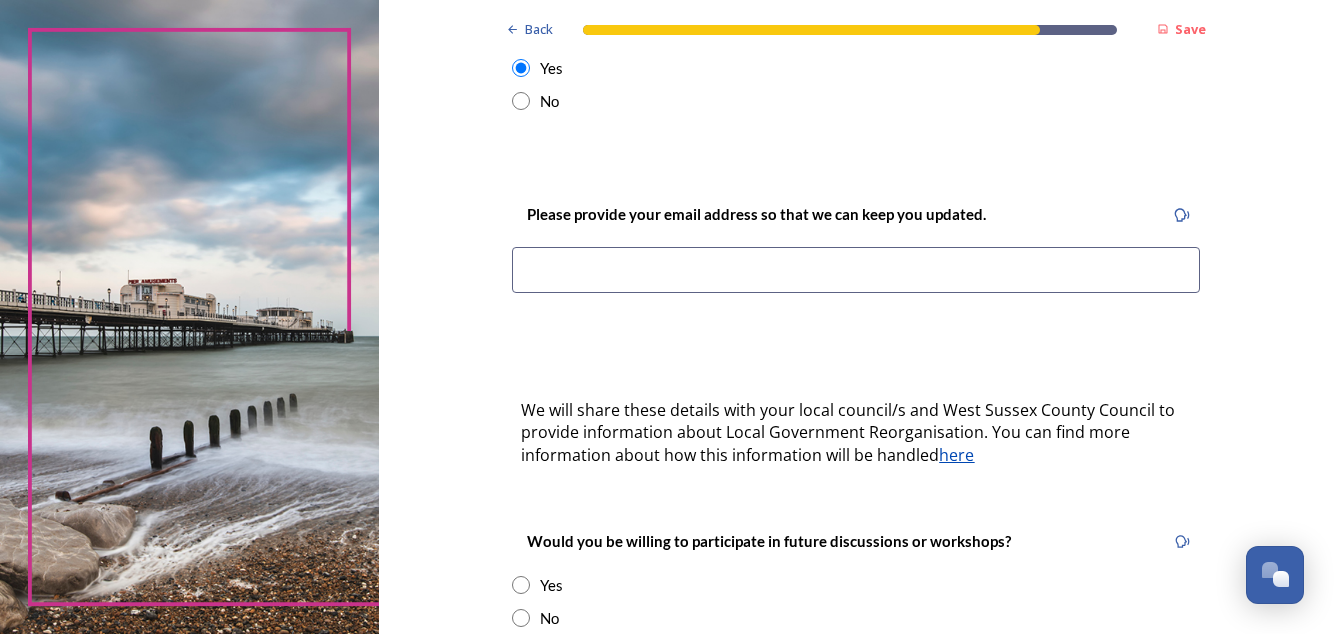 click at bounding box center (521, 618) 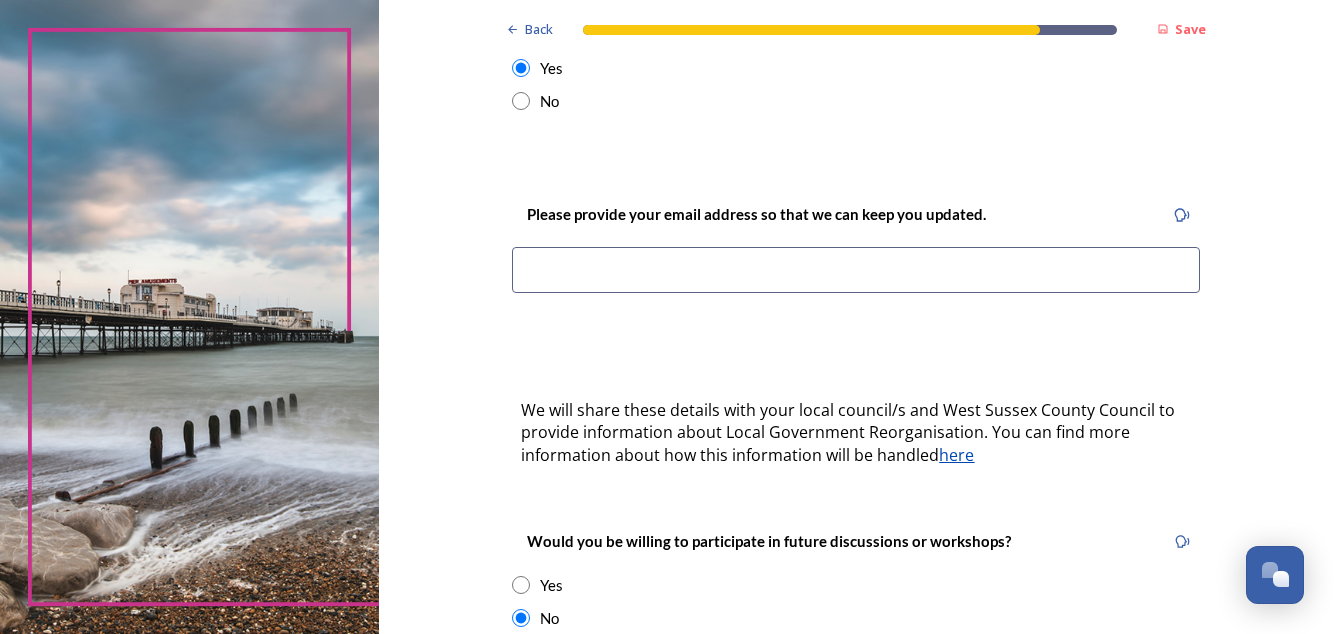 click at bounding box center [856, 270] 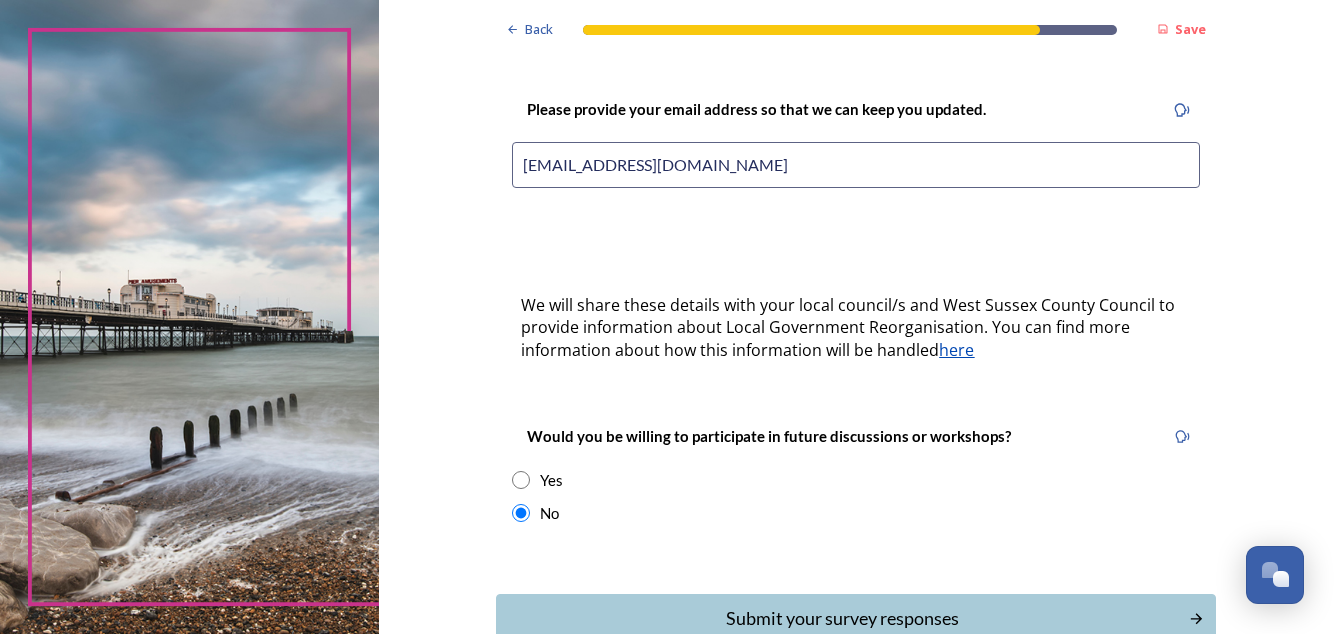scroll, scrollTop: 482, scrollLeft: 0, axis: vertical 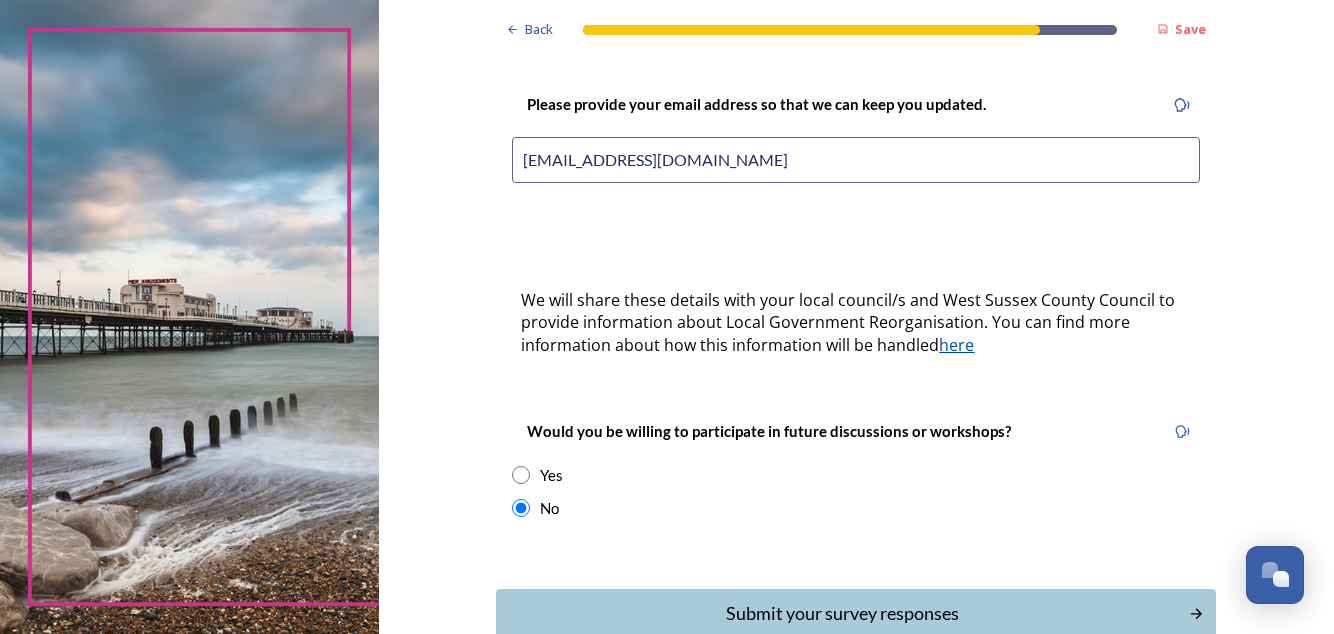 type on "[EMAIL_ADDRESS][DOMAIN_NAME]" 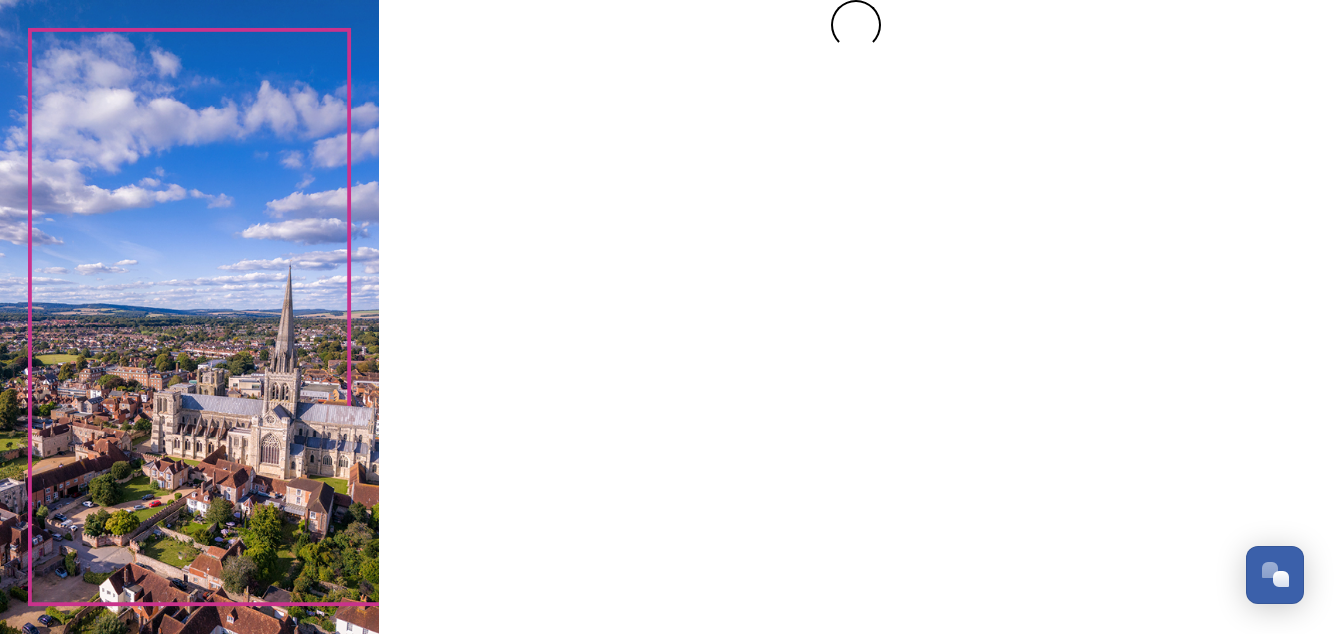 scroll, scrollTop: 0, scrollLeft: 0, axis: both 